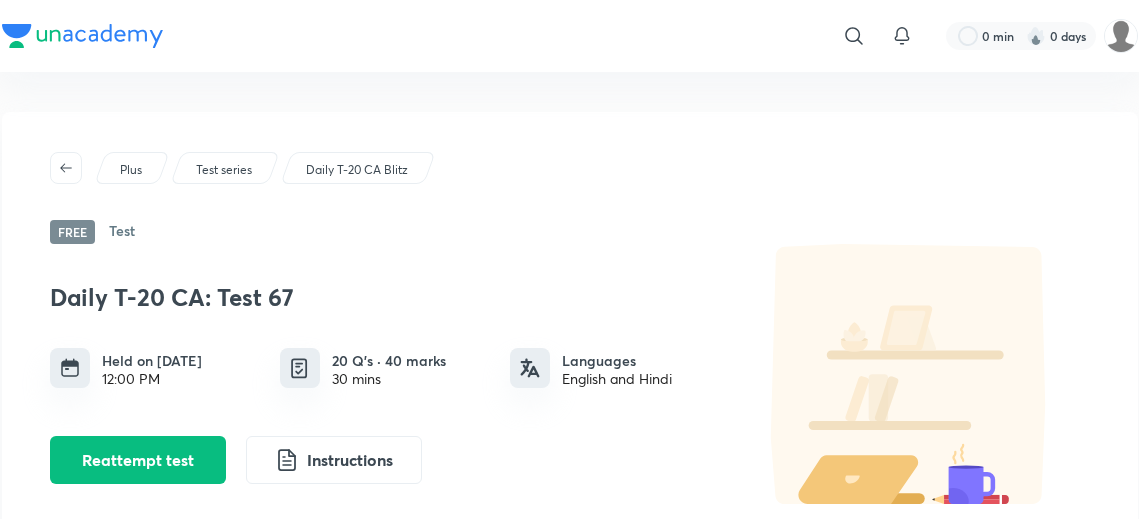 scroll, scrollTop: 159, scrollLeft: 0, axis: vertical 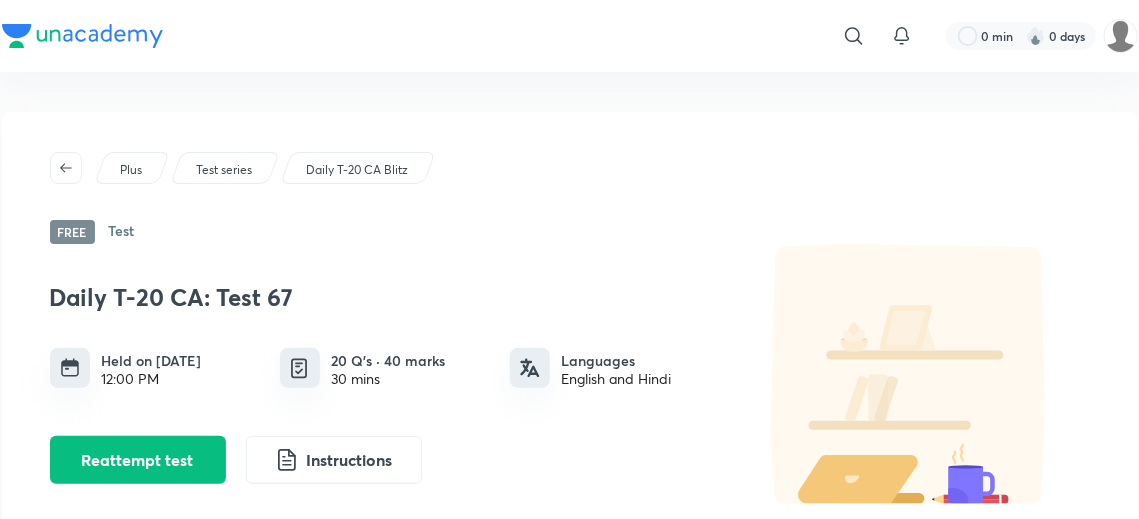 click on "Daily T-20 CA Blitz" at bounding box center (357, 170) 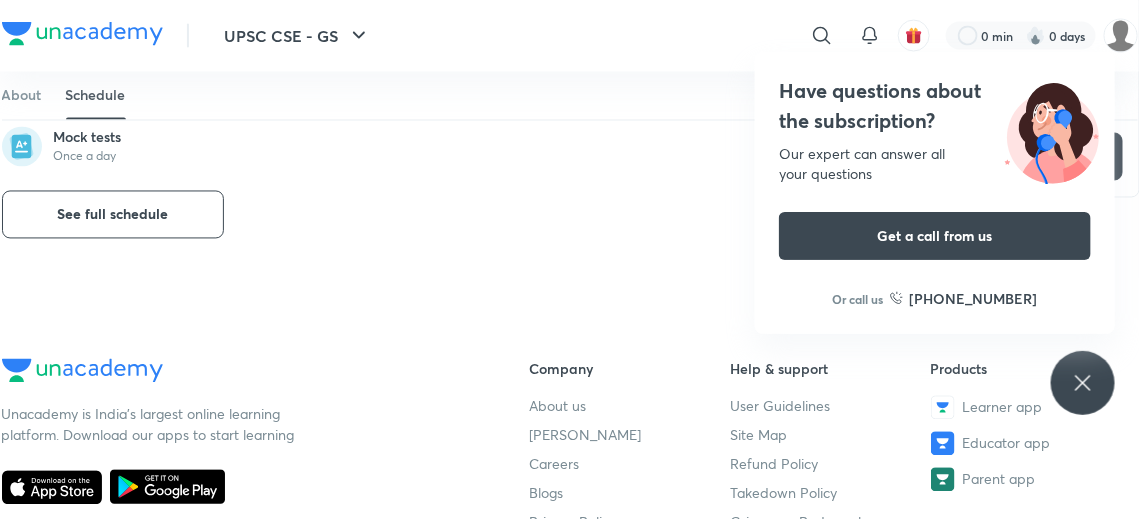 scroll, scrollTop: 1063, scrollLeft: 0, axis: vertical 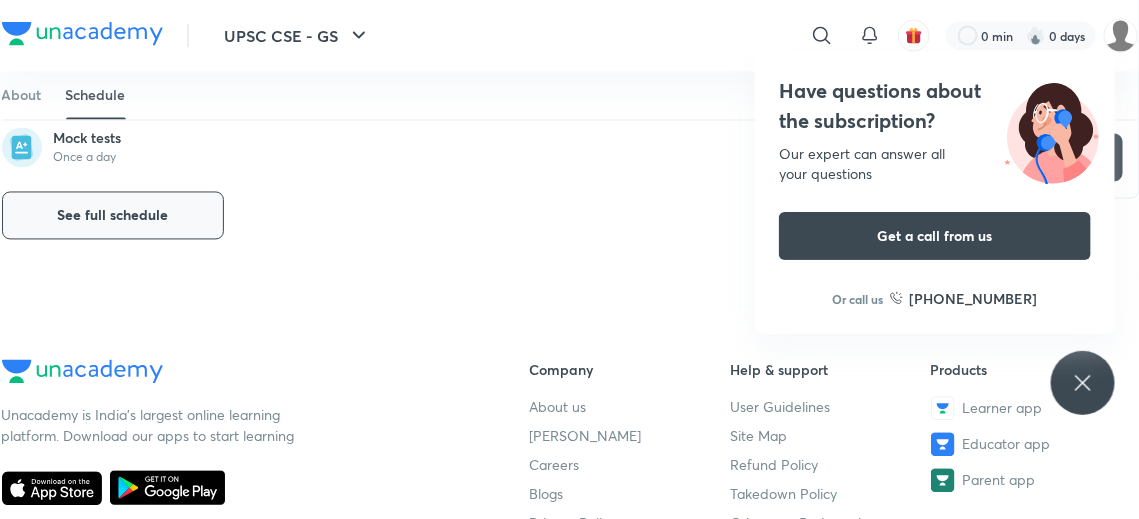 click on "See full schedule" at bounding box center (113, 216) 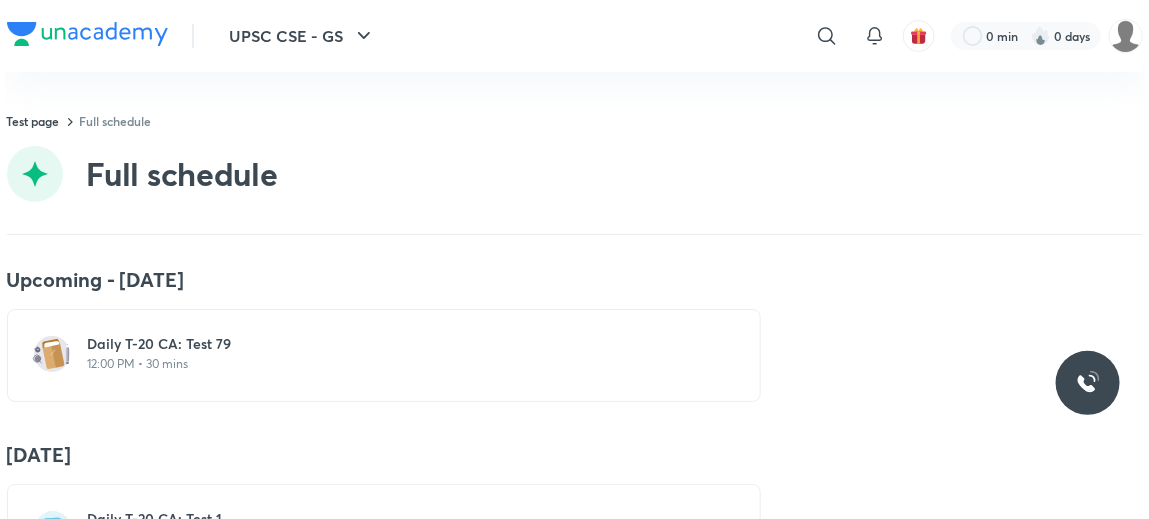 scroll, scrollTop: 0, scrollLeft: 0, axis: both 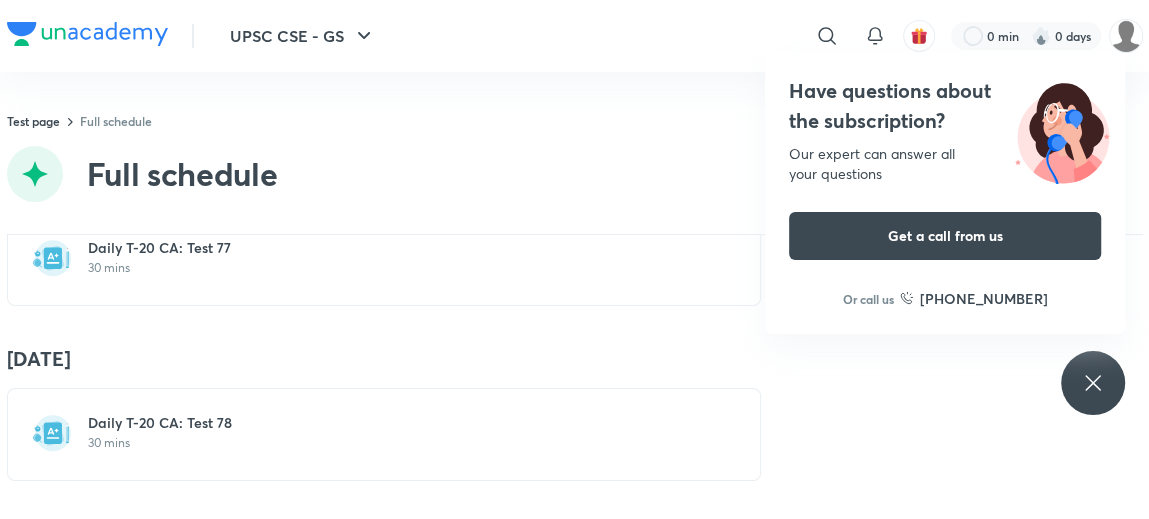 click on "Daily T-20 CA: Test 78  30 mins" at bounding box center (384, 434) 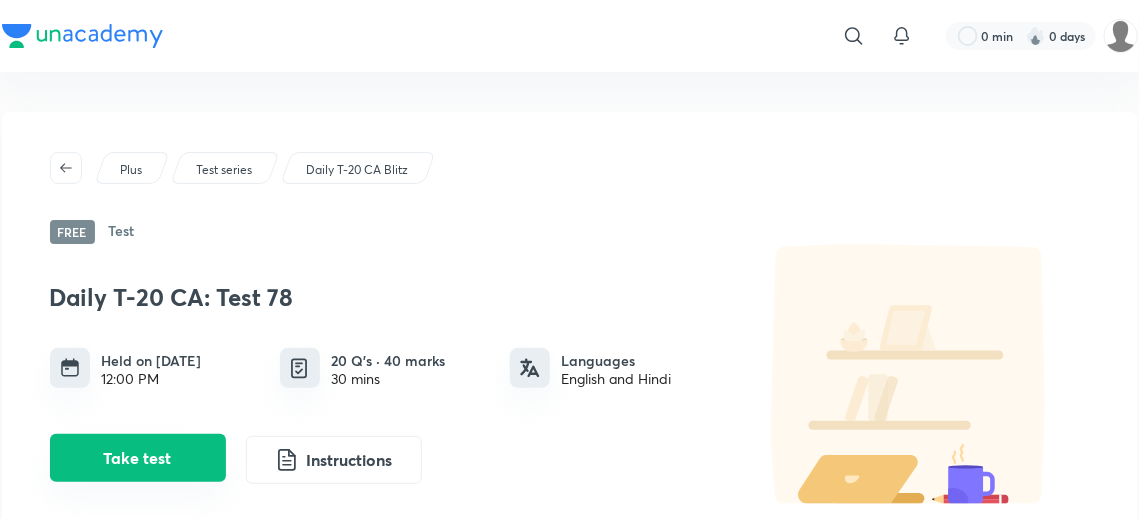 click on "Take test" at bounding box center (138, 458) 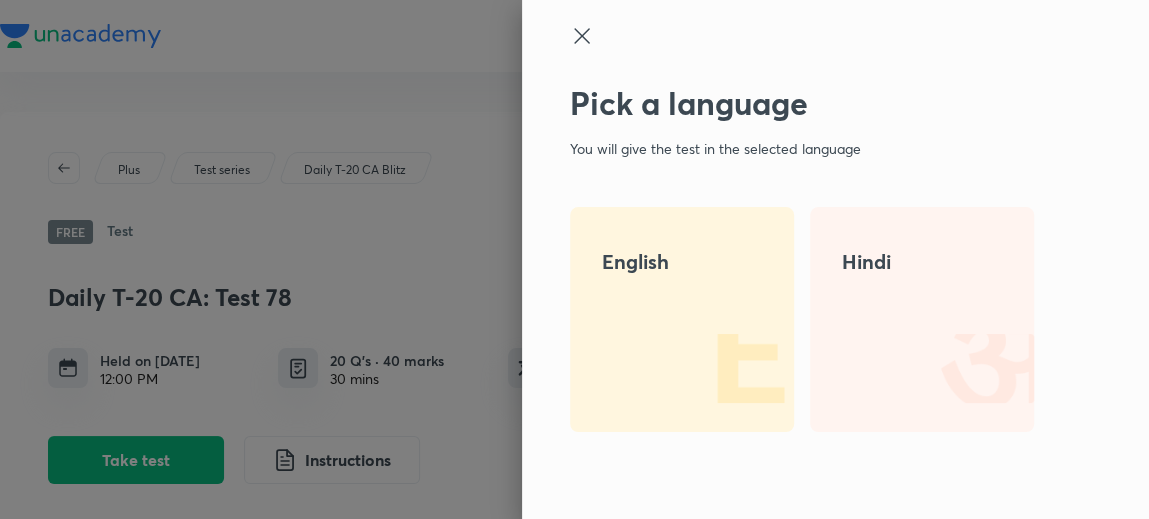 click on "English" at bounding box center (682, 319) 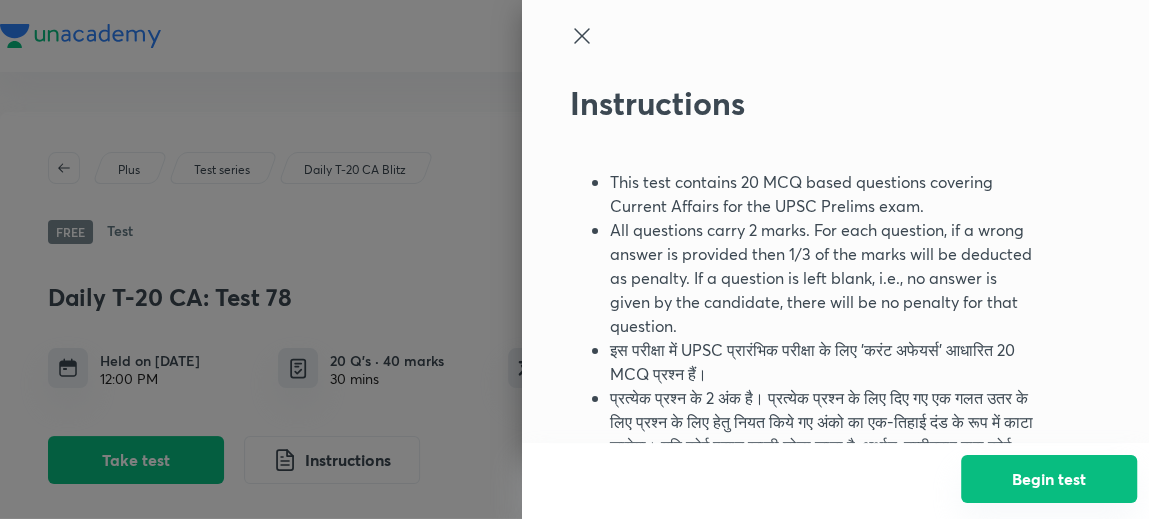 click on "Begin test" at bounding box center [1049, 479] 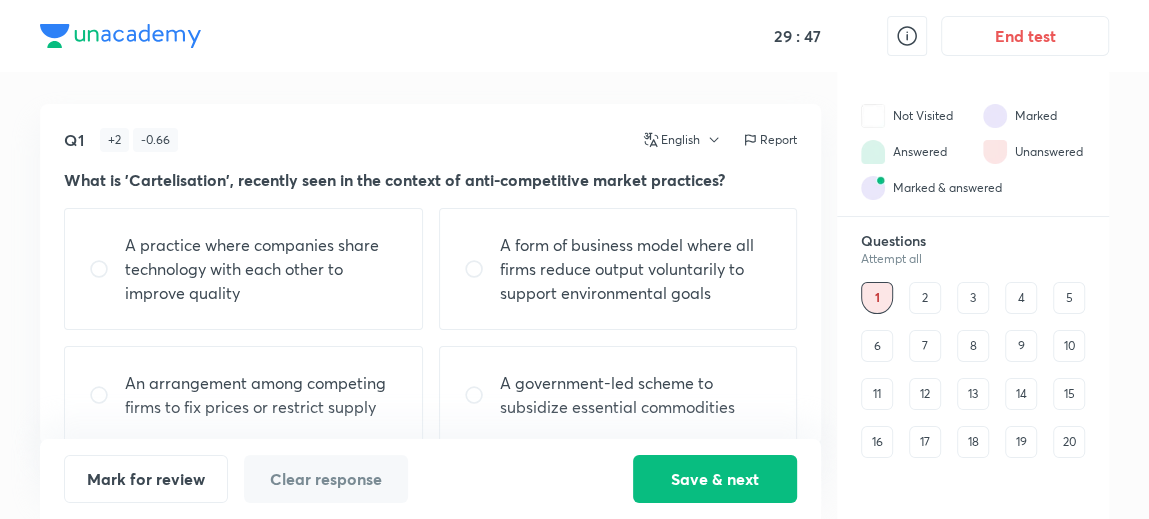 scroll, scrollTop: 21, scrollLeft: 0, axis: vertical 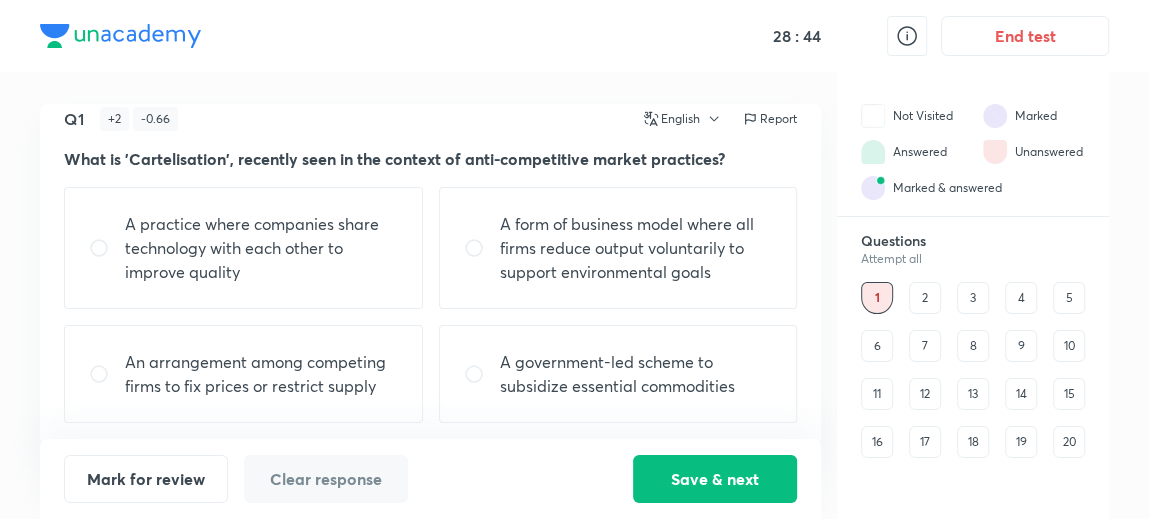 click on "An arrangement among competing firms to fix prices or restrict supply" at bounding box center (261, 374) 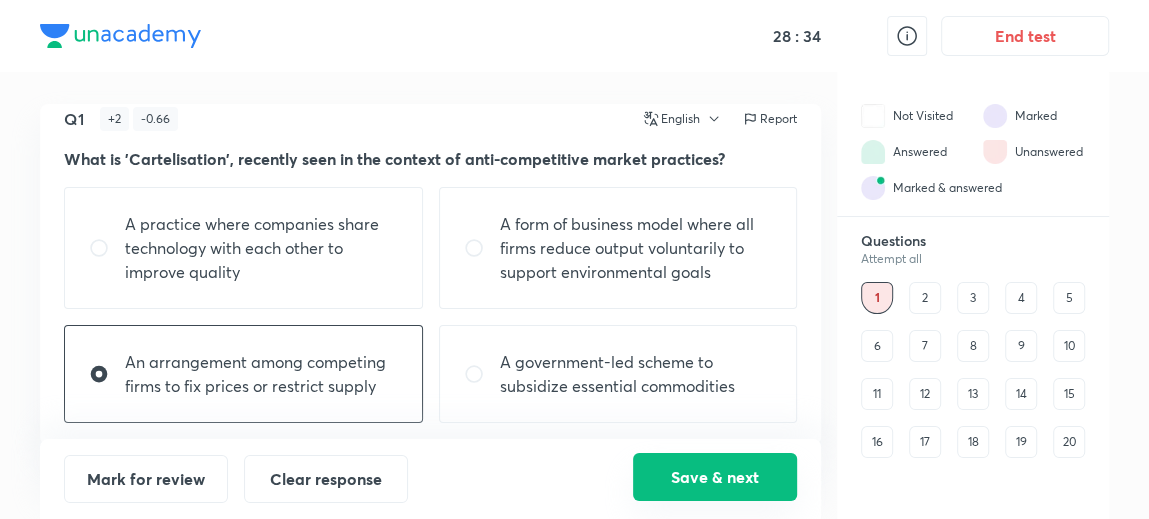 click on "Save & next" at bounding box center (715, 477) 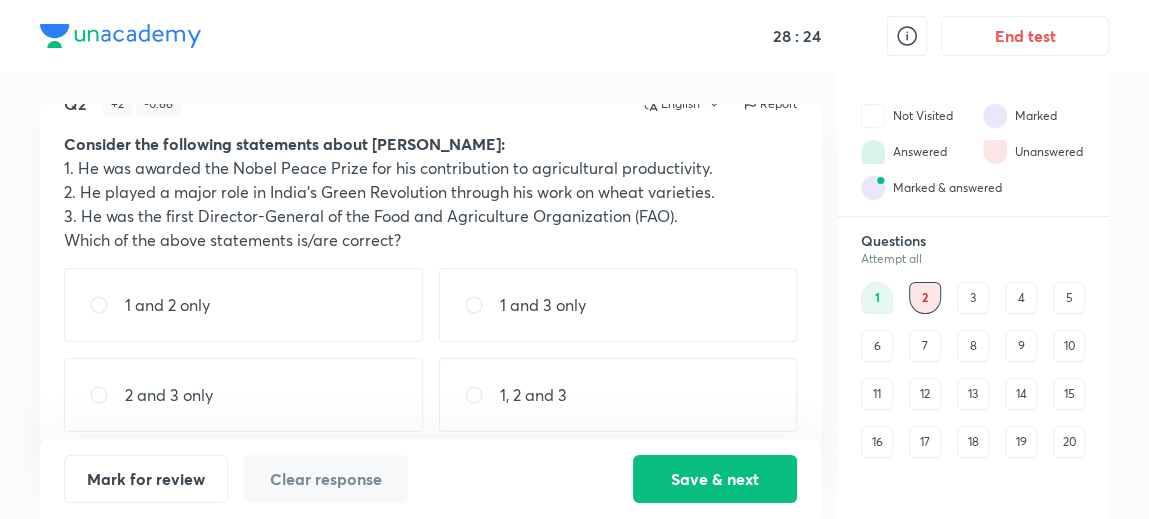 scroll, scrollTop: 28, scrollLeft: 0, axis: vertical 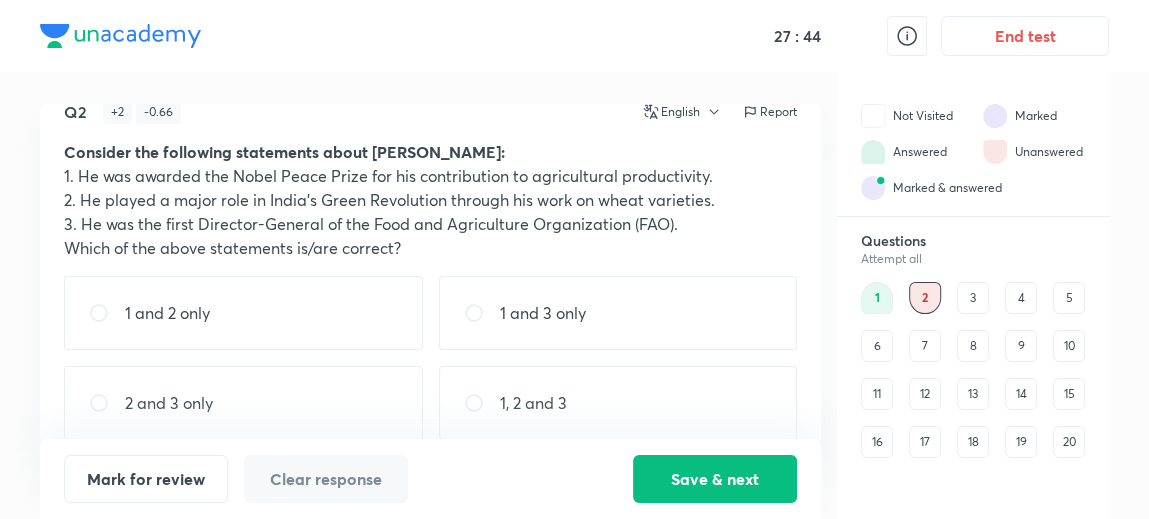 click on "1, 2 and 3" at bounding box center [533, 403] 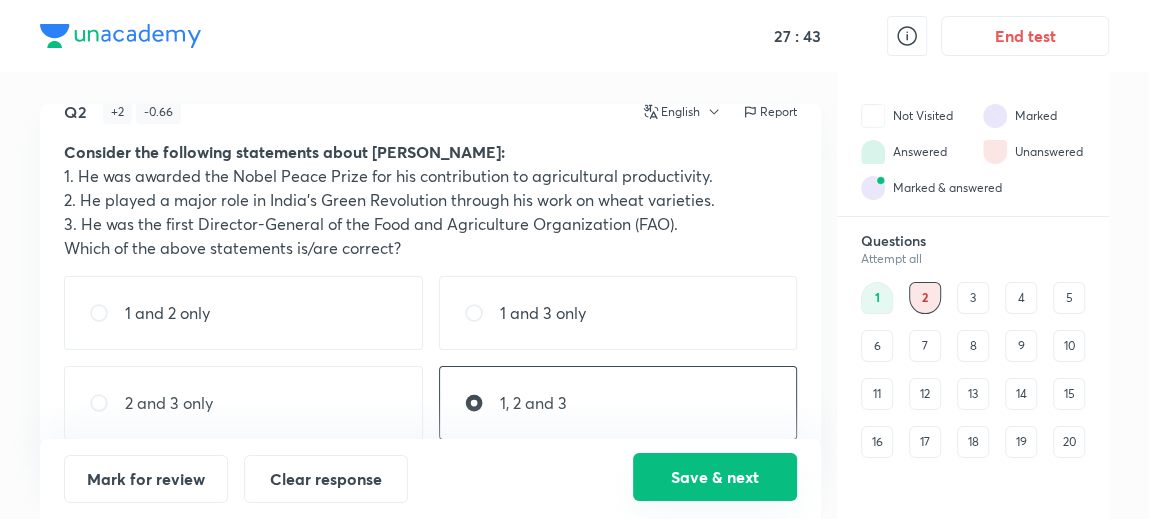 click on "Save & next" at bounding box center (715, 477) 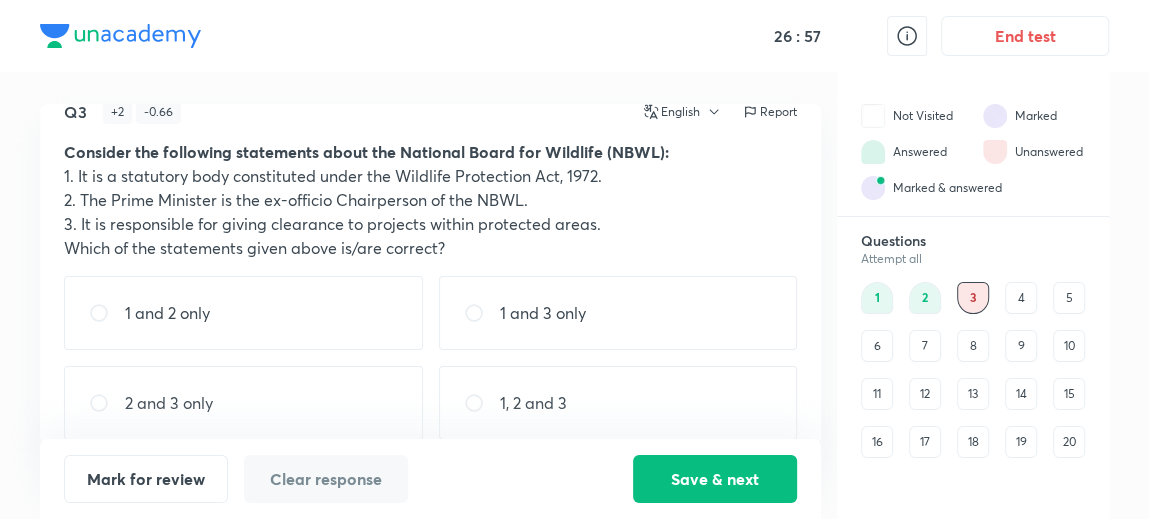 click on "1 and 2 only" at bounding box center (243, 313) 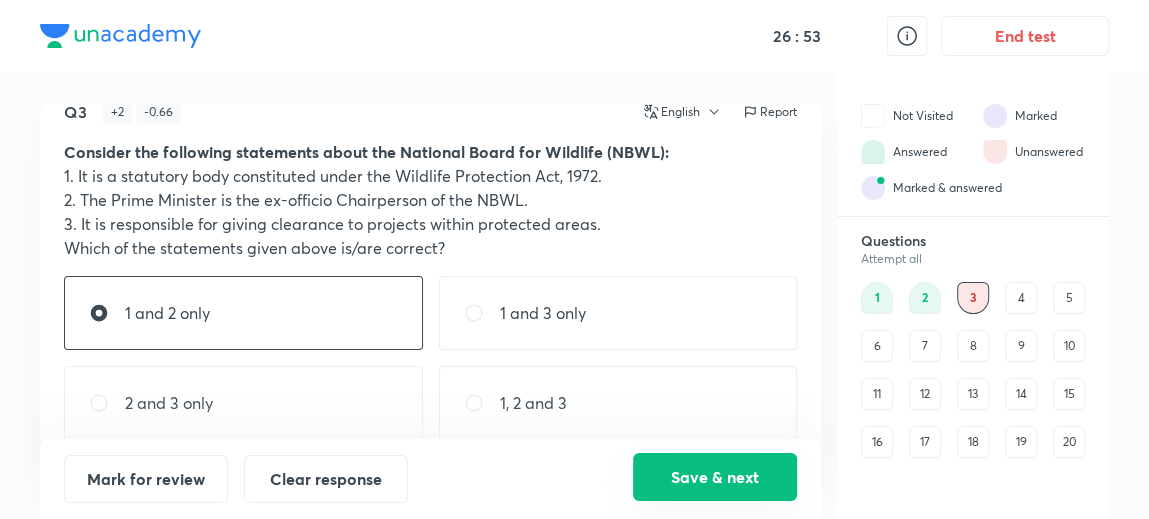 click on "Save & next" at bounding box center [715, 477] 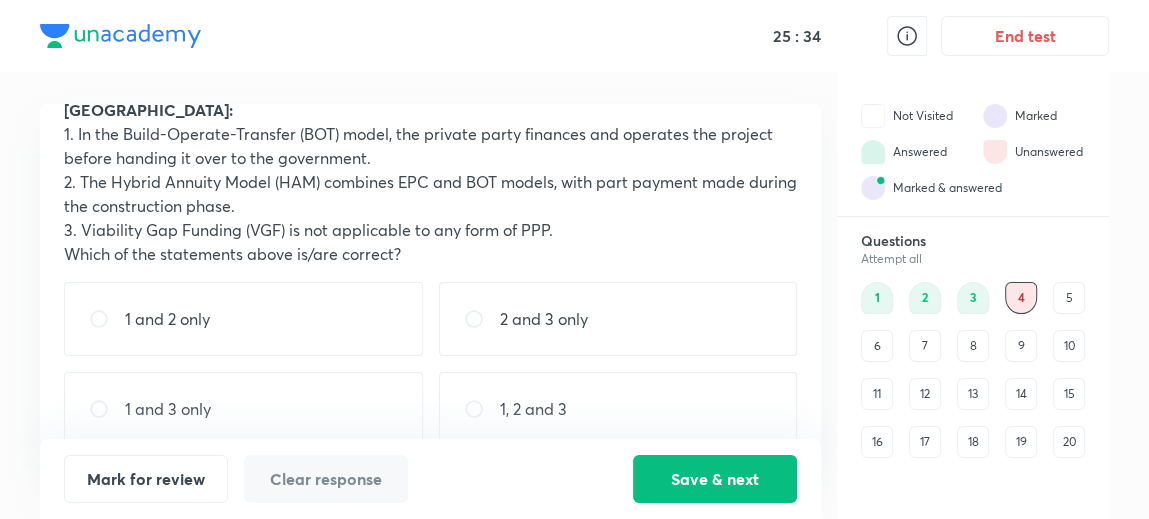 scroll, scrollTop: 93, scrollLeft: 0, axis: vertical 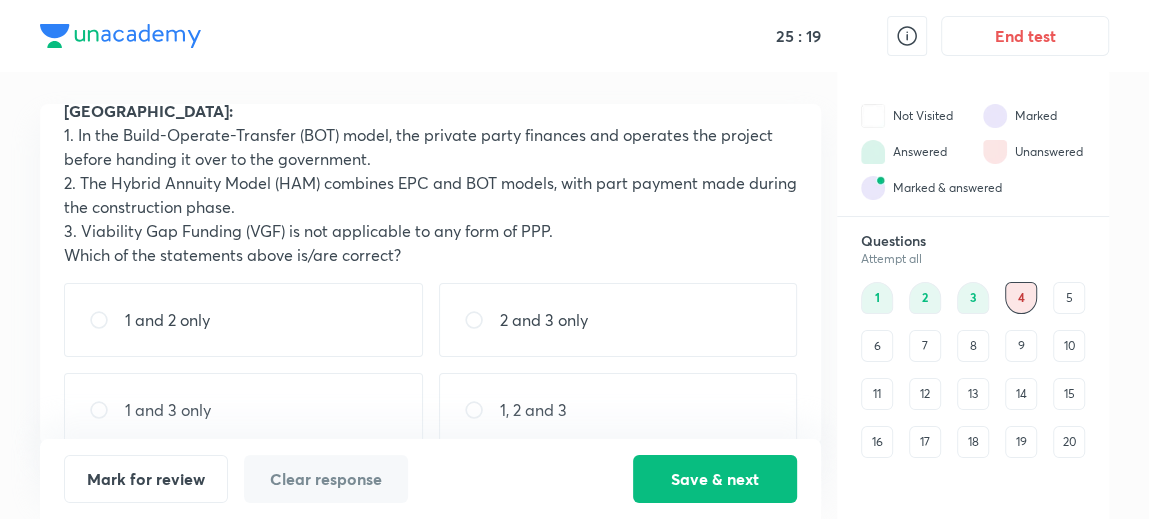 click on "1 and 2 only" at bounding box center [243, 320] 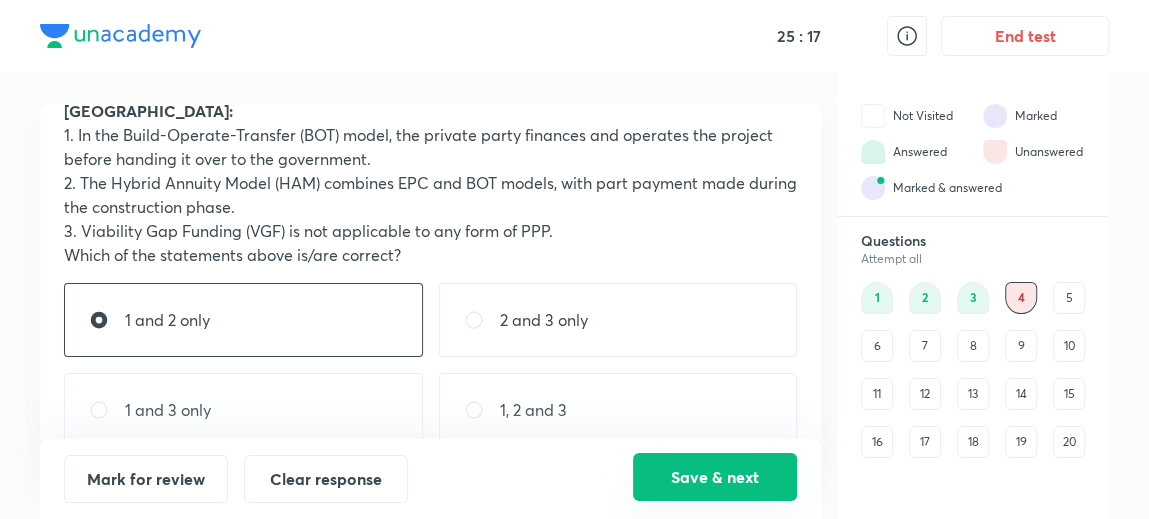 click on "Save & next" at bounding box center [715, 477] 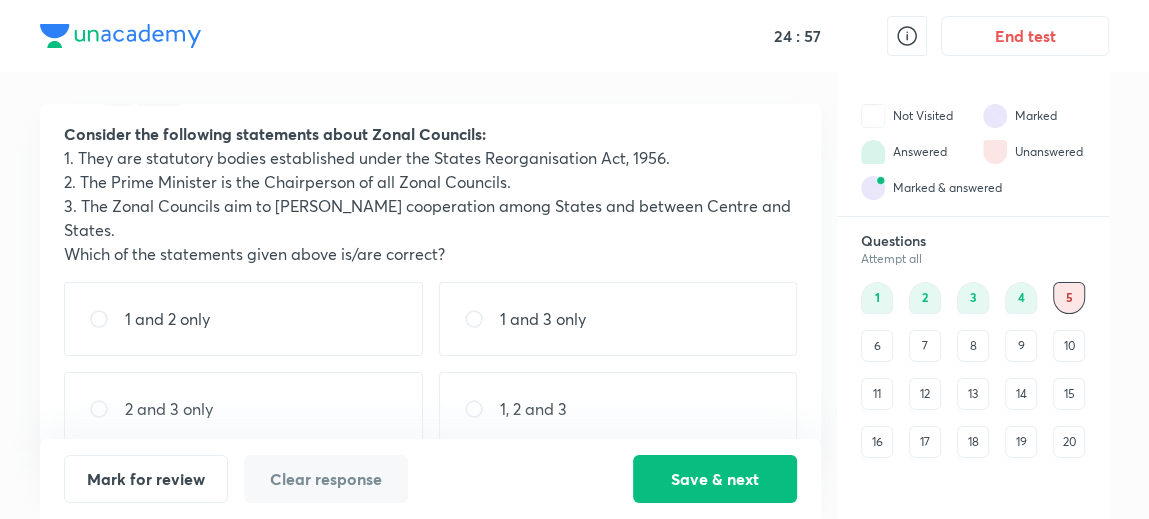 click on "1 and 3 only" at bounding box center [618, 319] 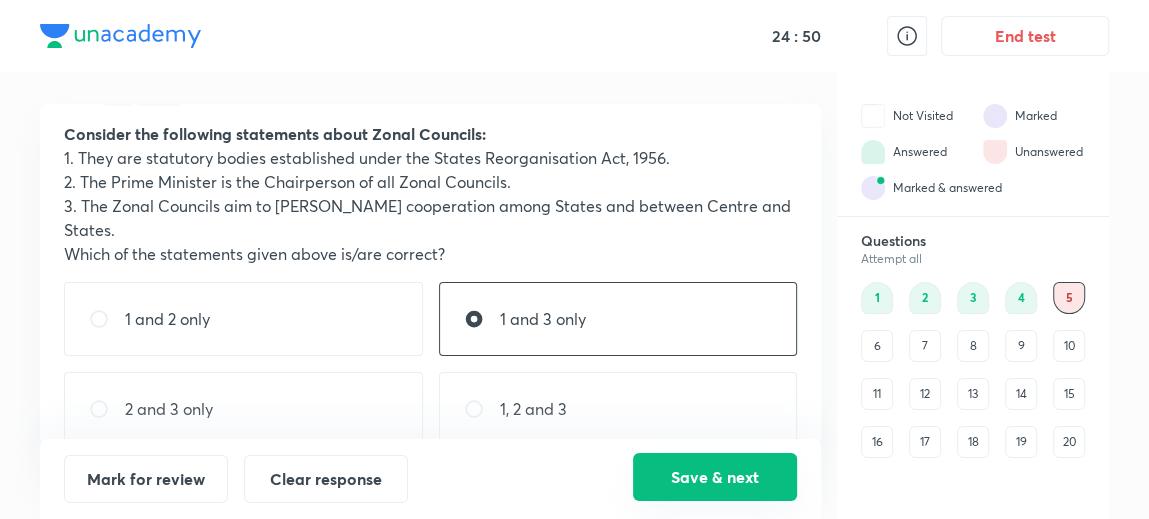 click on "Save & next" at bounding box center [715, 477] 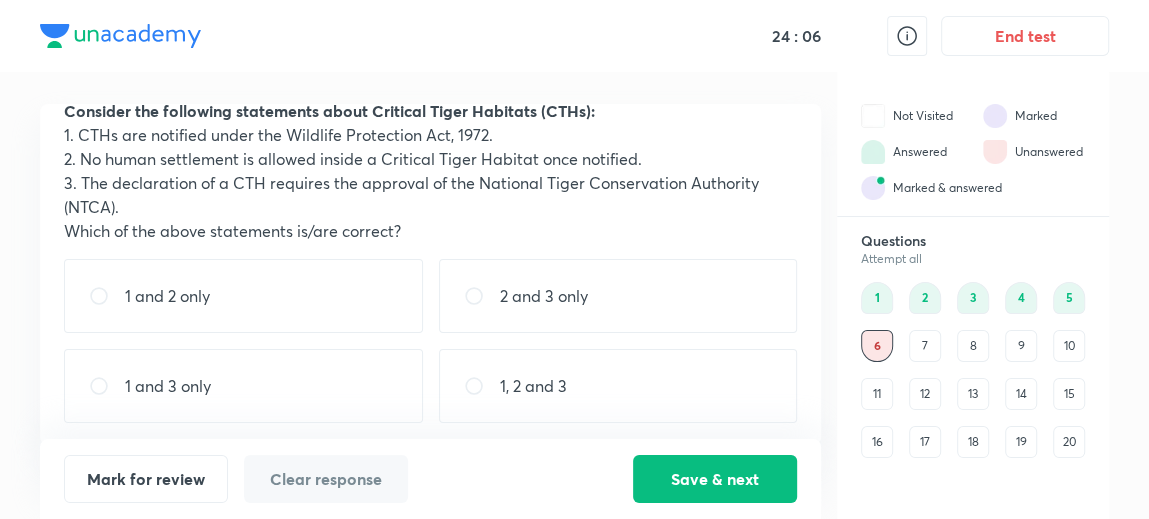 click on "1, 2 and 3" at bounding box center [618, 386] 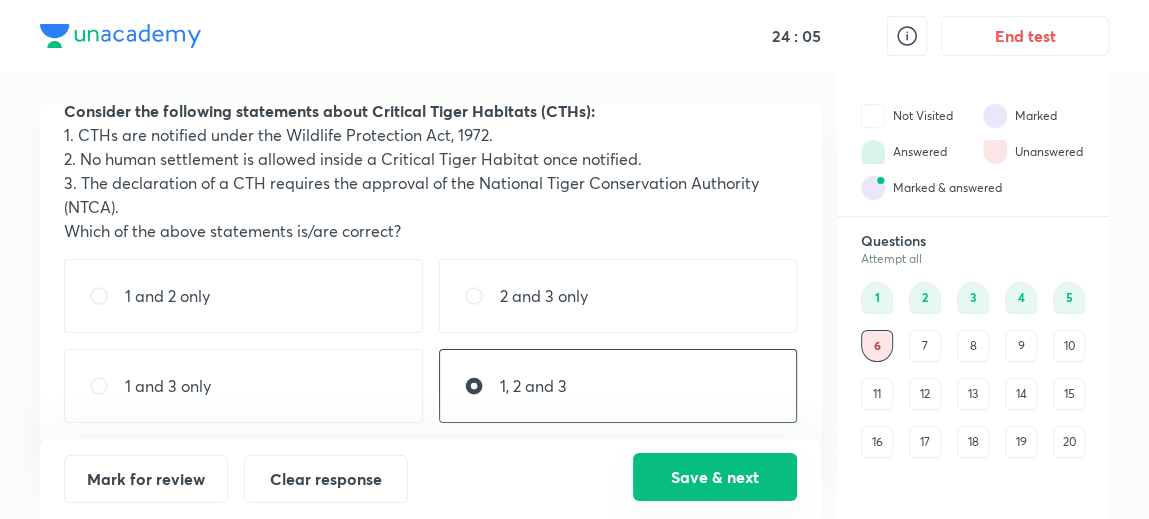 click on "Save & next" at bounding box center (715, 477) 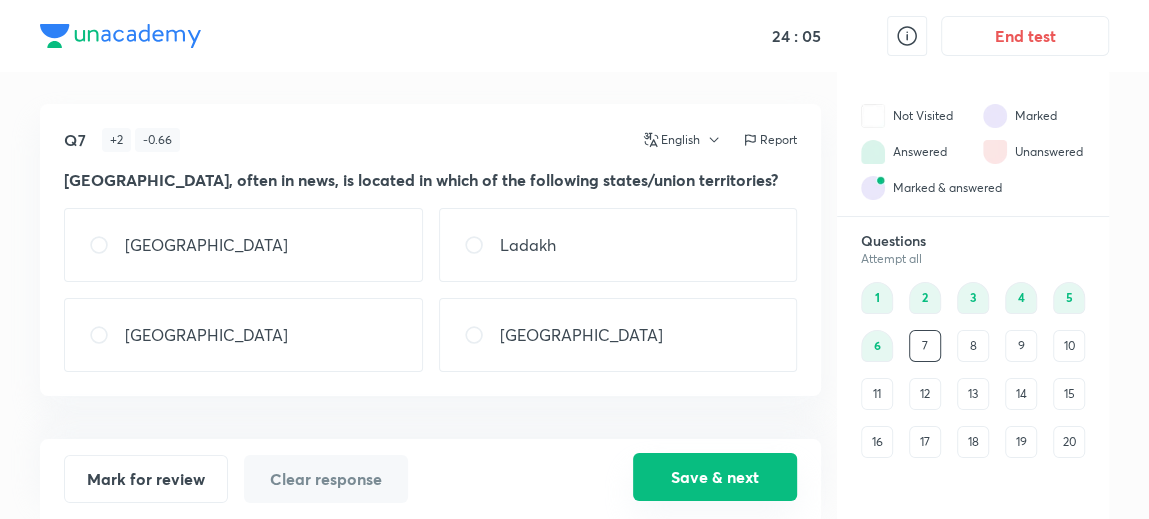 scroll, scrollTop: 0, scrollLeft: 0, axis: both 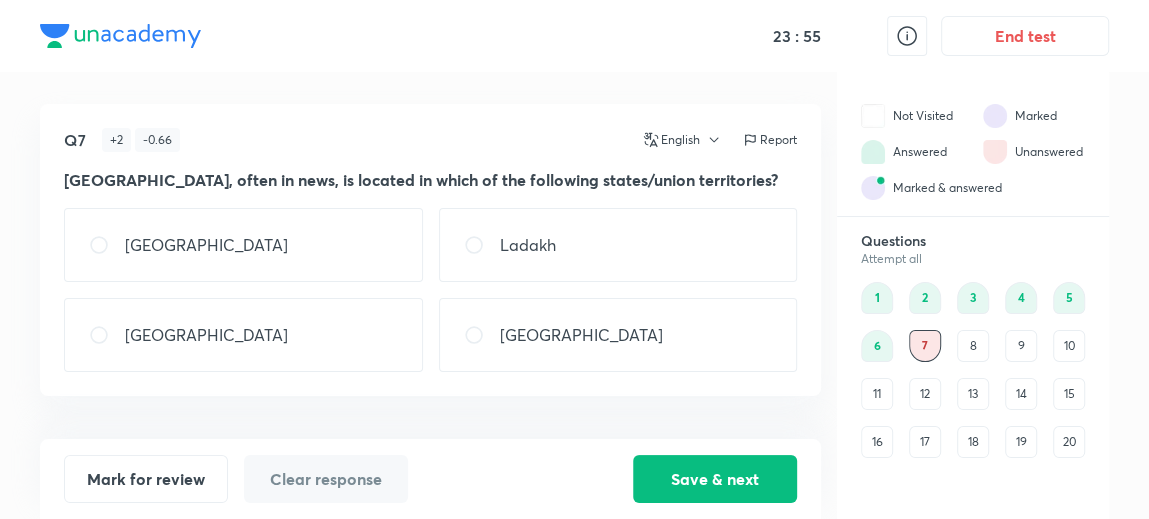 click on "[GEOGRAPHIC_DATA]" at bounding box center [618, 335] 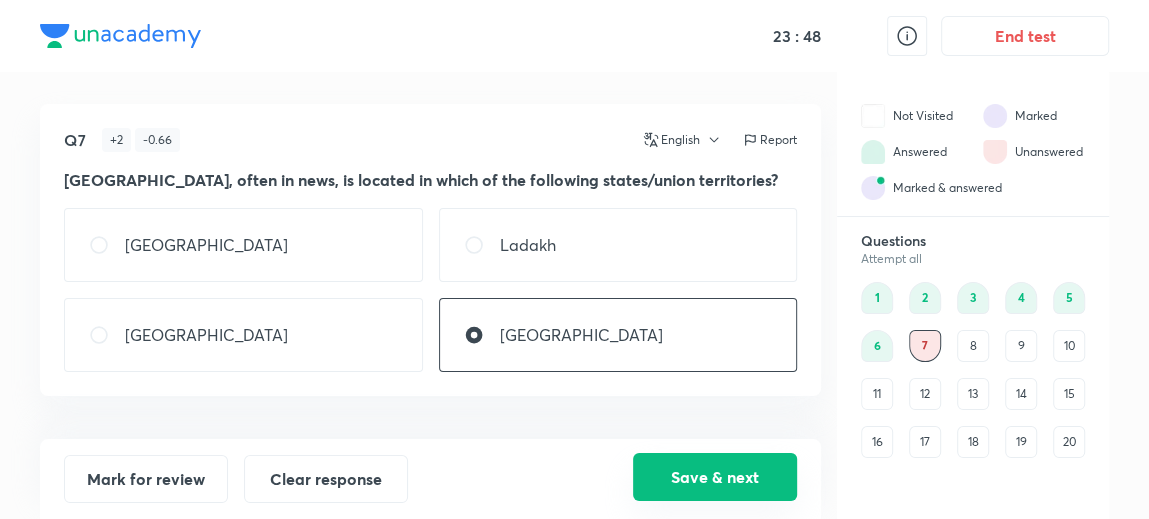 click on "Save & next" at bounding box center (715, 477) 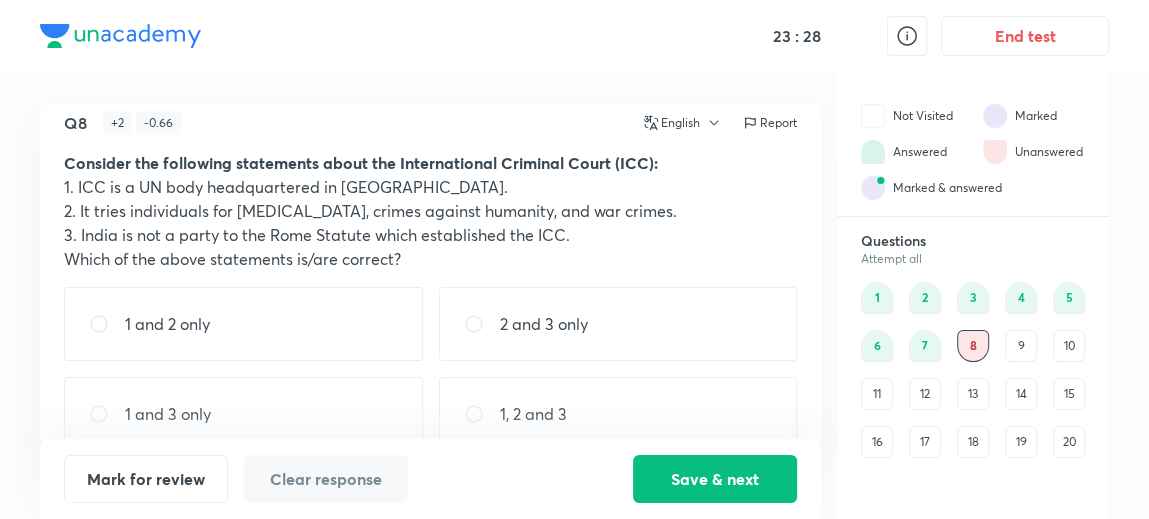 scroll, scrollTop: 19, scrollLeft: 0, axis: vertical 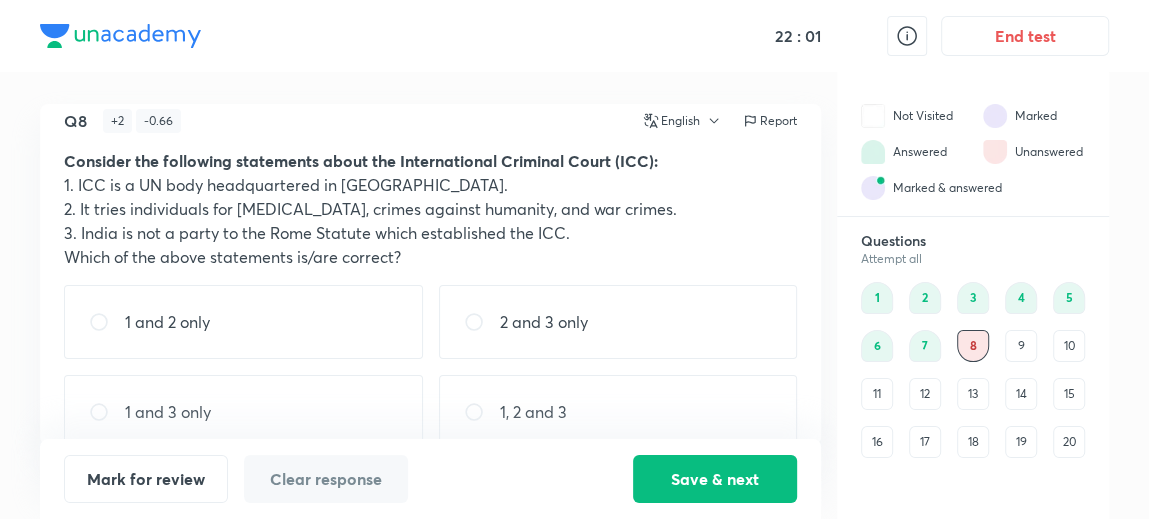click on "1 and 2 only" at bounding box center [243, 322] 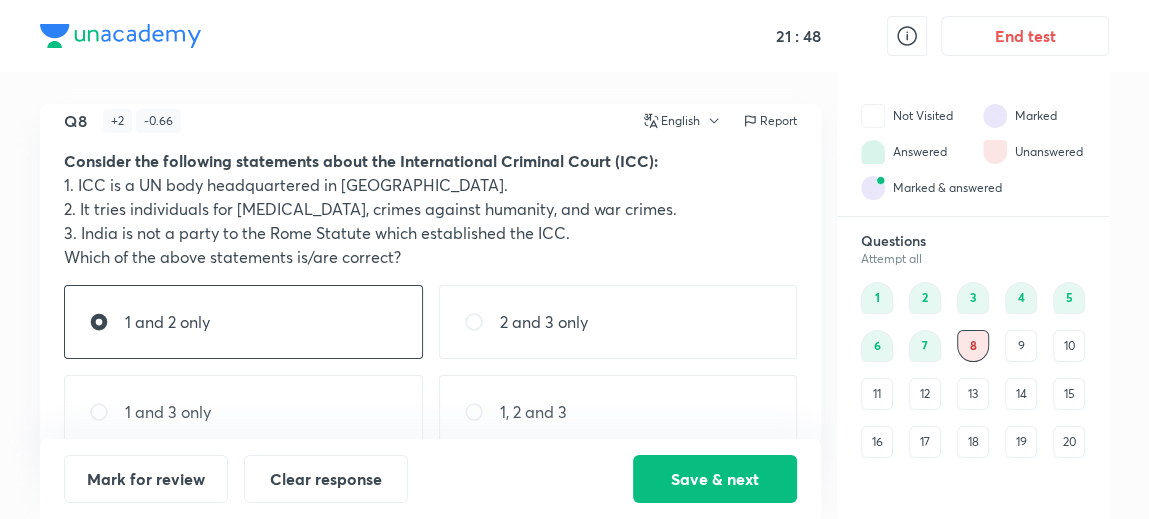 click on "1, 2 and 3" at bounding box center (618, 412) 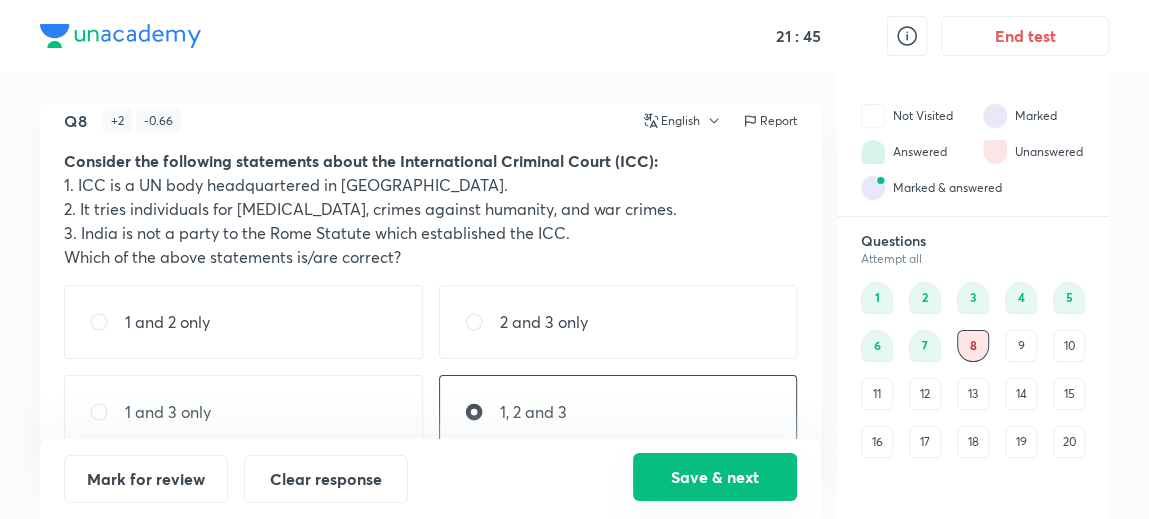 click on "Save & next" at bounding box center [715, 477] 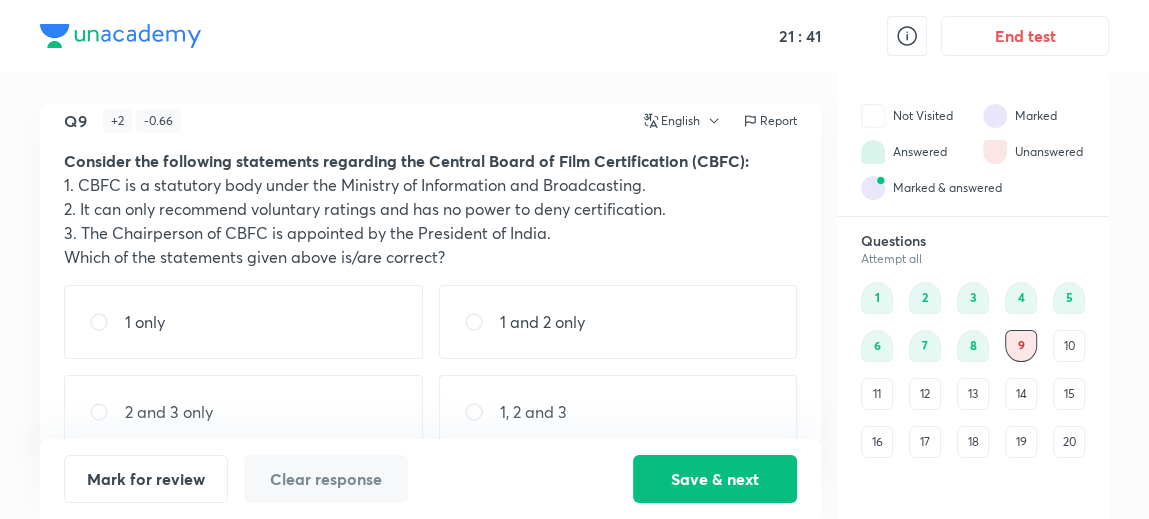 click on "8" at bounding box center (973, 346) 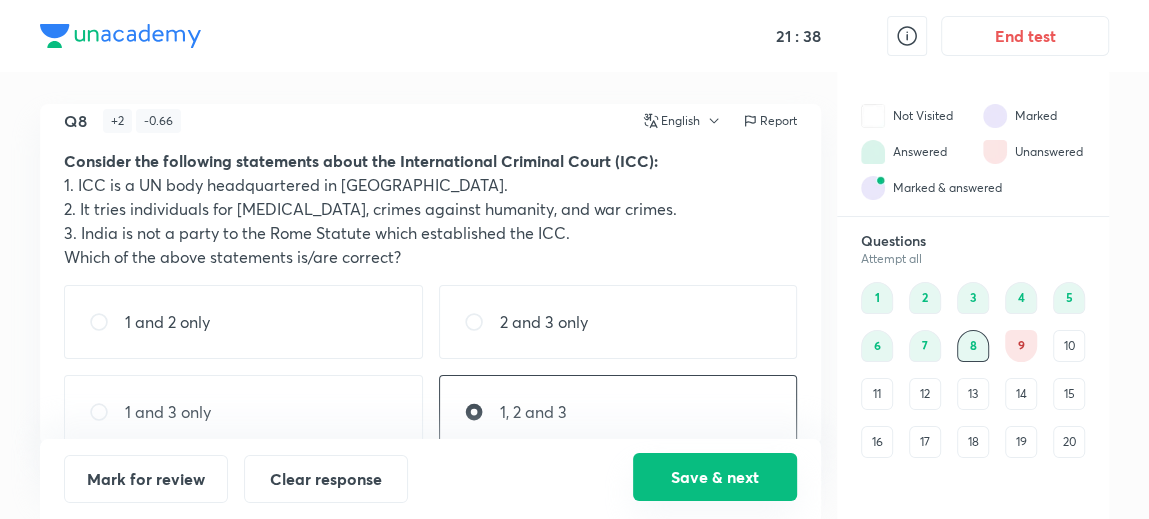 click on "Save & next" at bounding box center [715, 477] 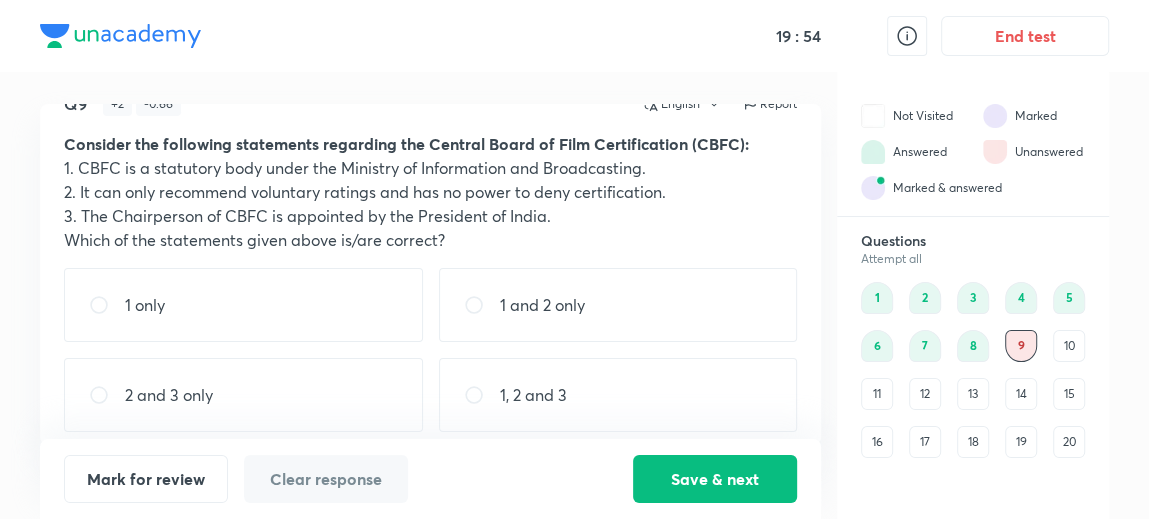 scroll, scrollTop: 36, scrollLeft: 0, axis: vertical 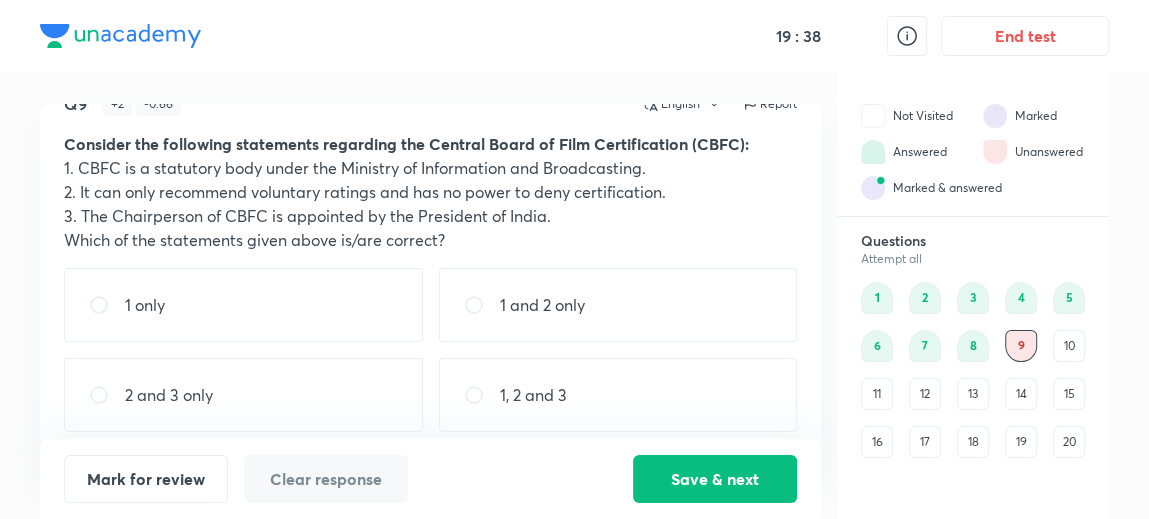 click on "1 only" at bounding box center [243, 305] 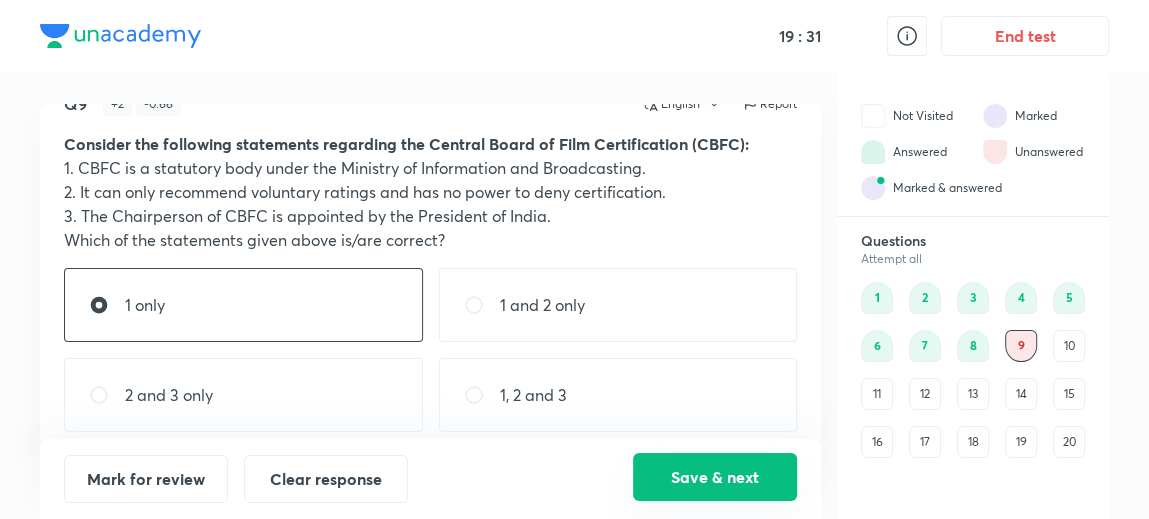 click on "Save & next" at bounding box center (715, 477) 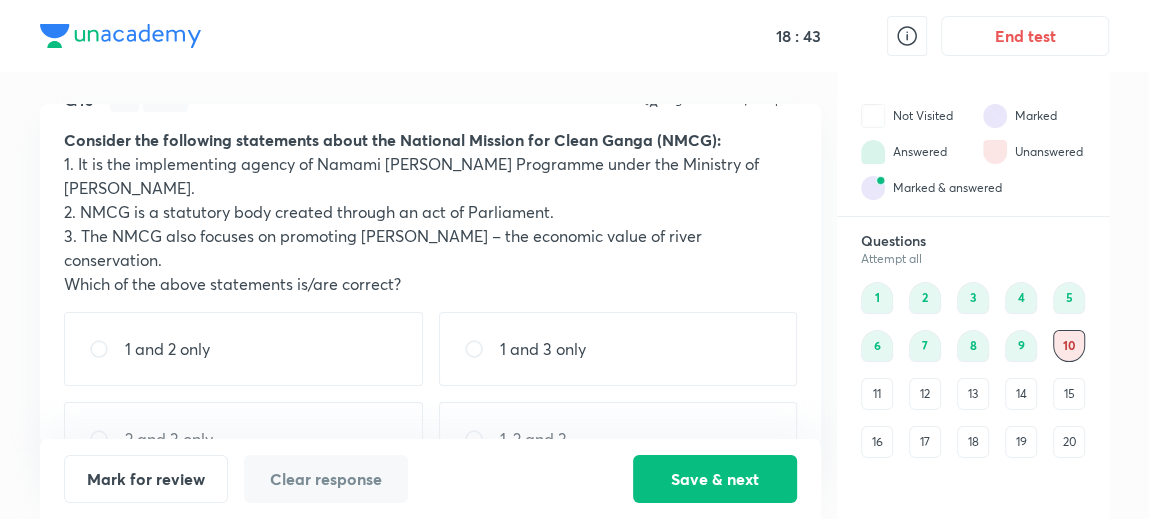 scroll, scrollTop: 46, scrollLeft: 0, axis: vertical 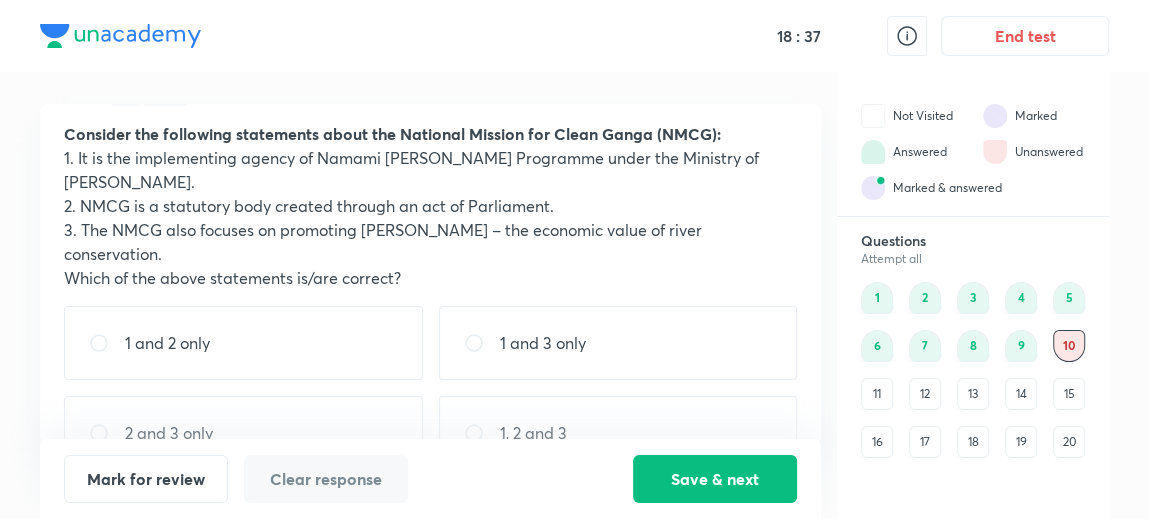 click on "1, 2 and 3" at bounding box center (533, 433) 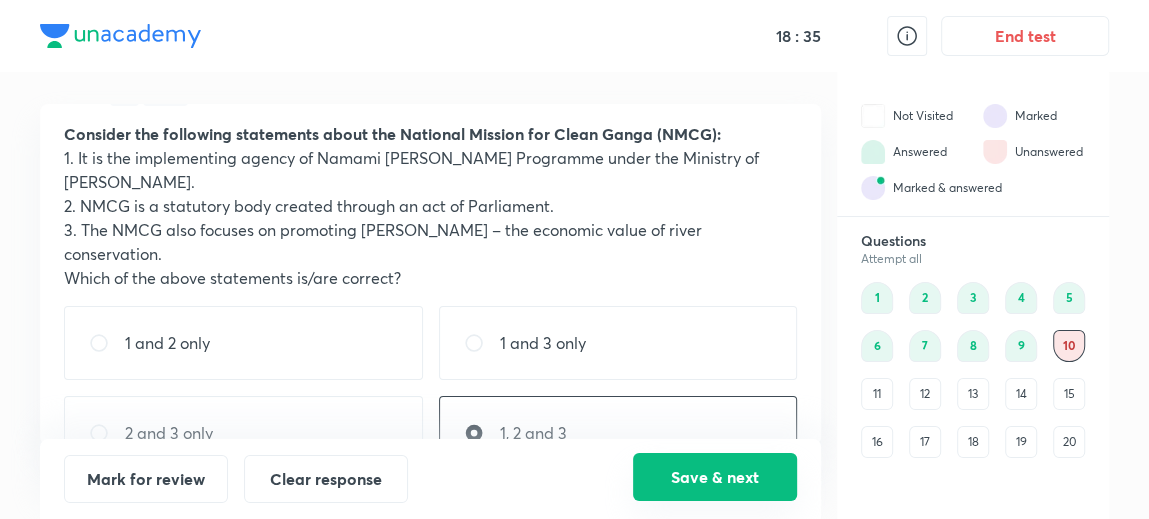 click on "Save & next" at bounding box center [715, 477] 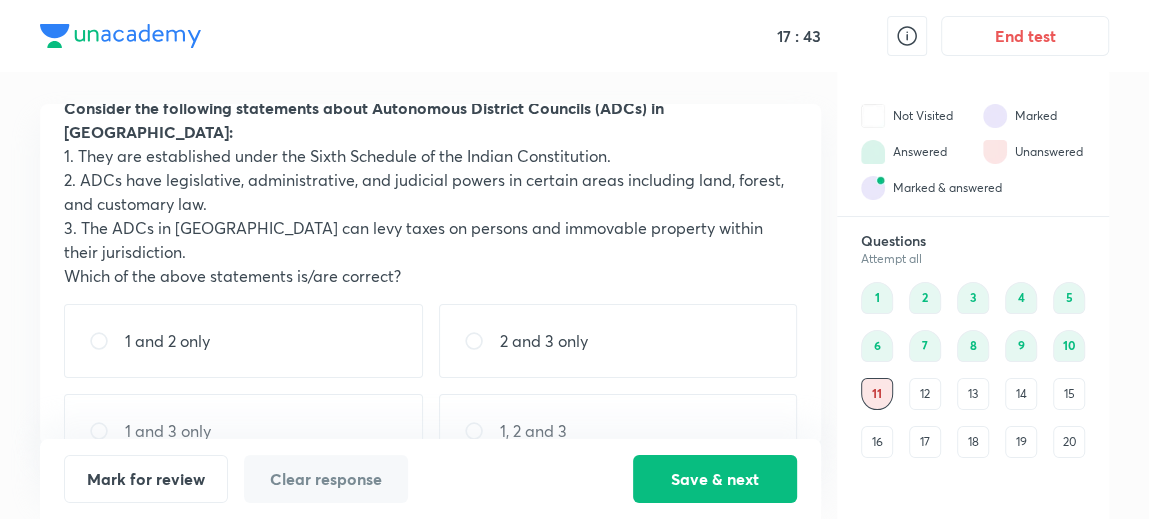 scroll, scrollTop: 76, scrollLeft: 0, axis: vertical 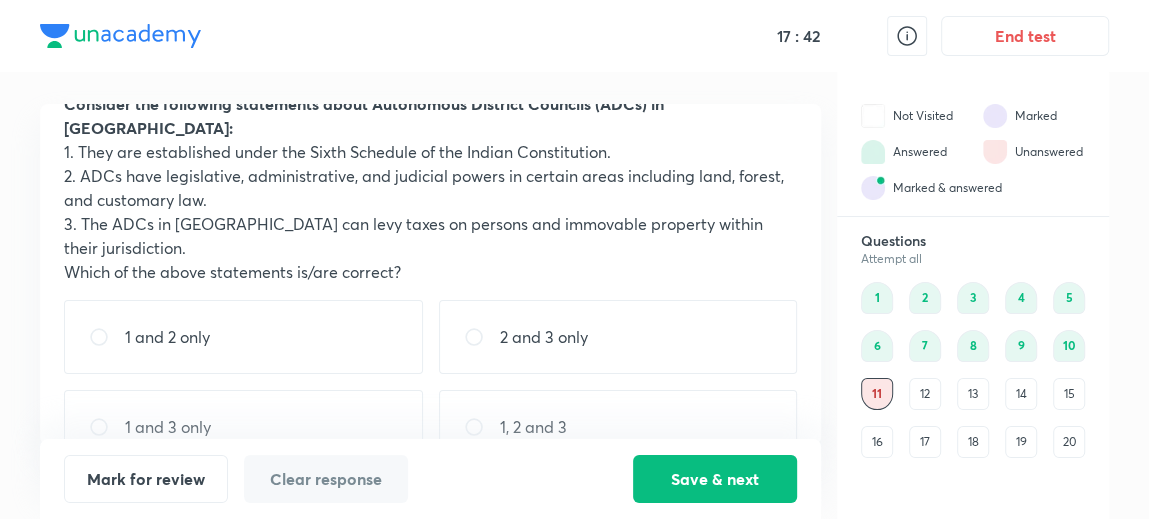click on "1, 2 and 3" at bounding box center (533, 427) 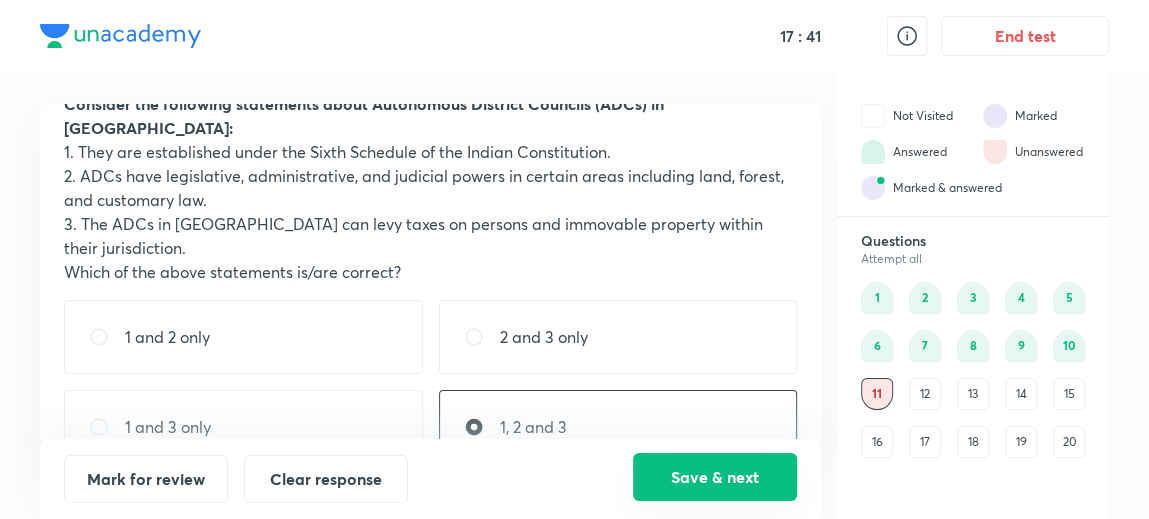 click on "Save & next" at bounding box center [715, 477] 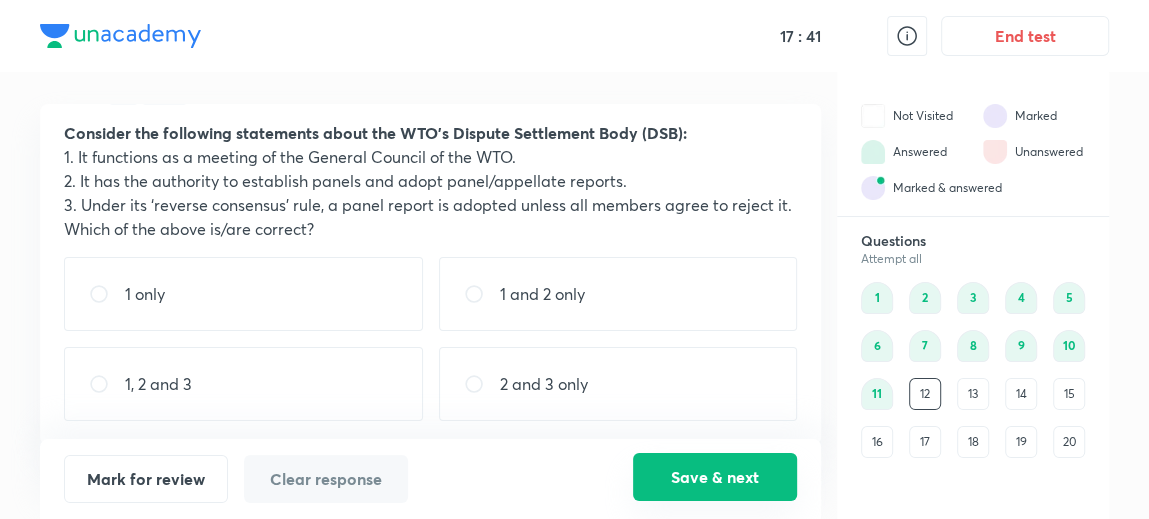 scroll, scrollTop: 46, scrollLeft: 0, axis: vertical 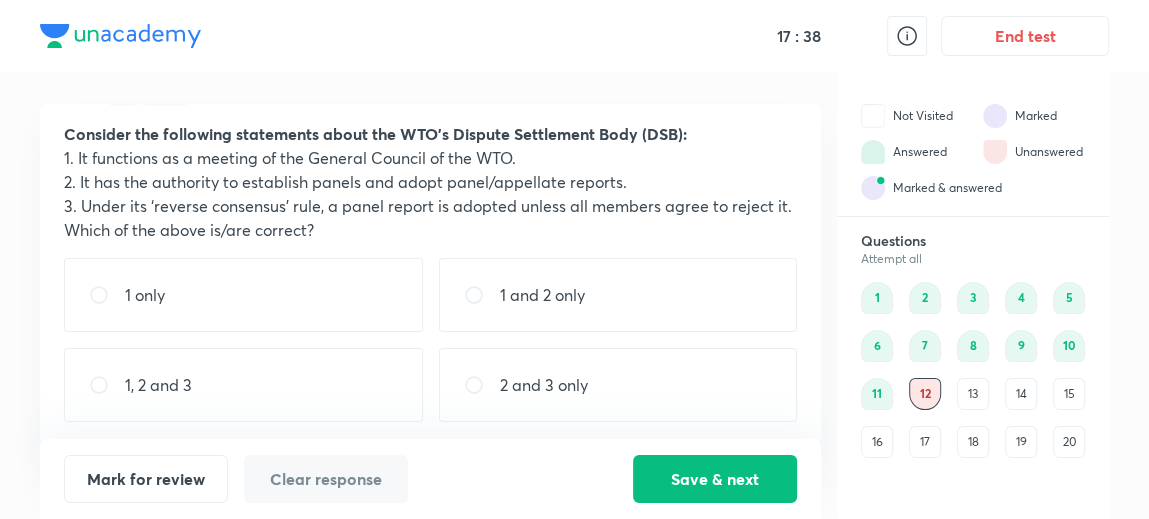 click on "11" at bounding box center (877, 394) 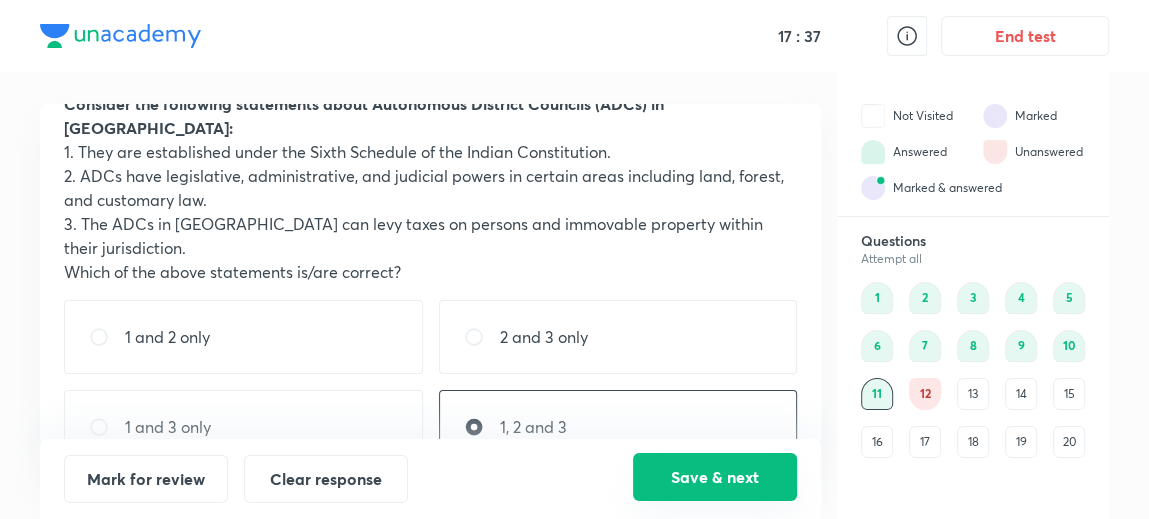 click on "Save & next" at bounding box center (715, 477) 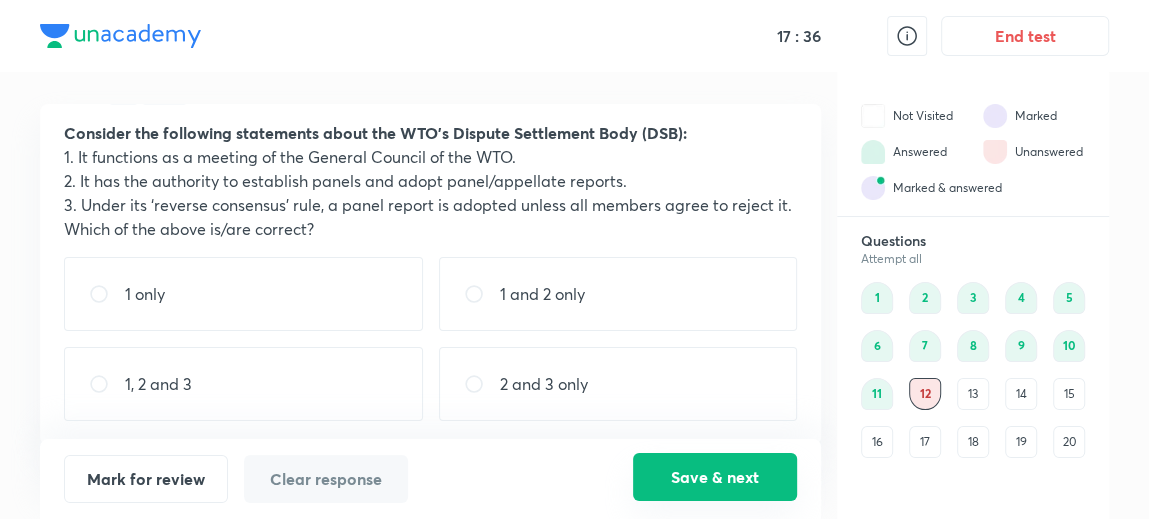 scroll, scrollTop: 46, scrollLeft: 0, axis: vertical 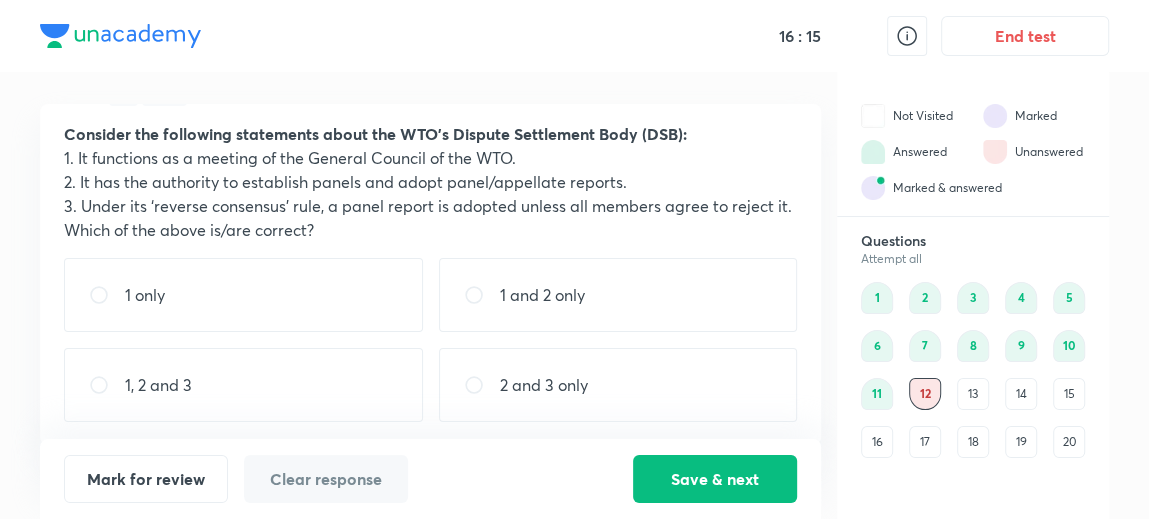 click on "1 and 2 only" at bounding box center [542, 295] 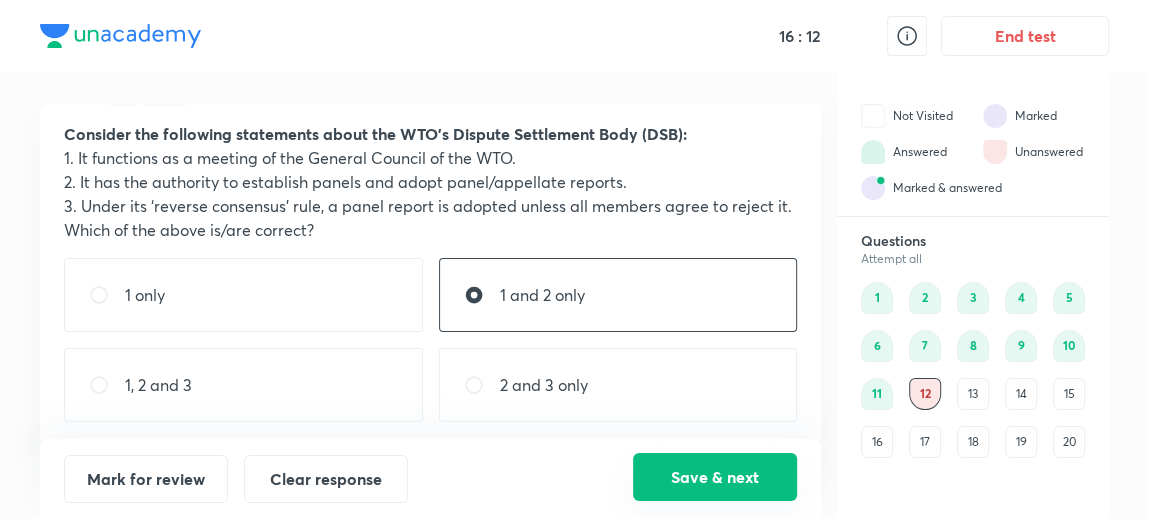 click on "Save & next" at bounding box center [715, 477] 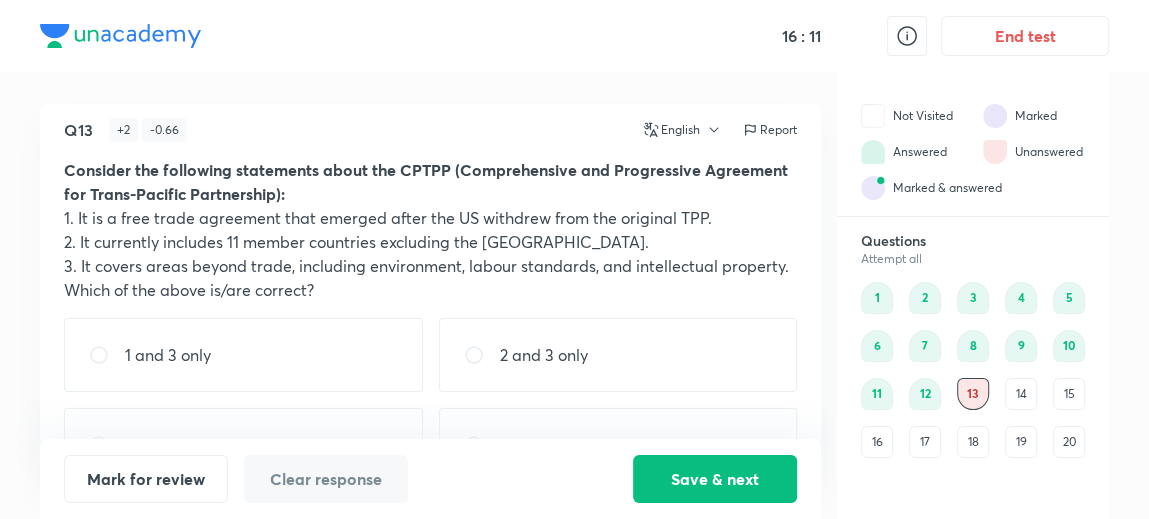 scroll, scrollTop: 5, scrollLeft: 0, axis: vertical 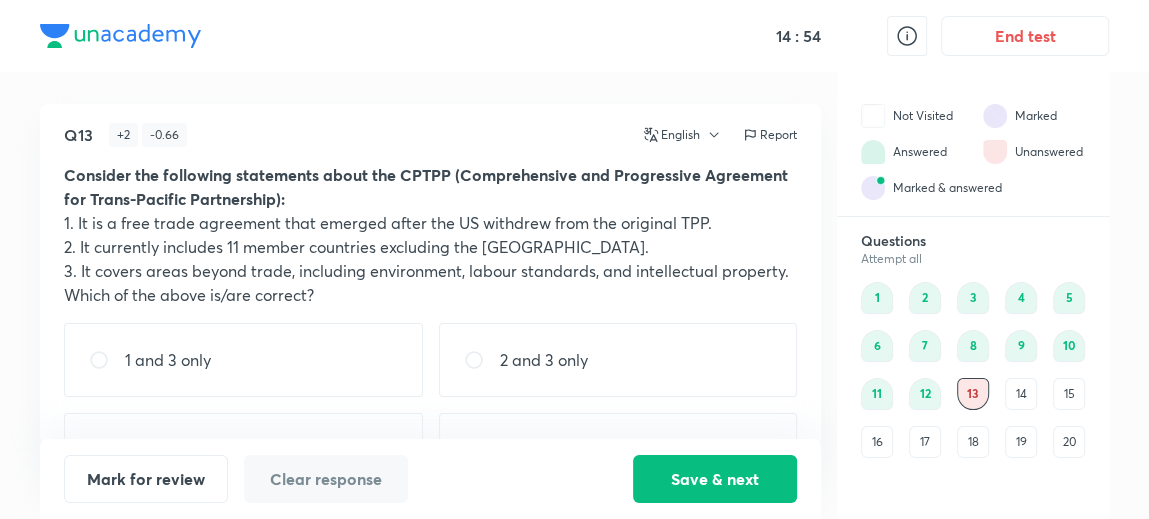 click on "1 and 3 only" at bounding box center [243, 360] 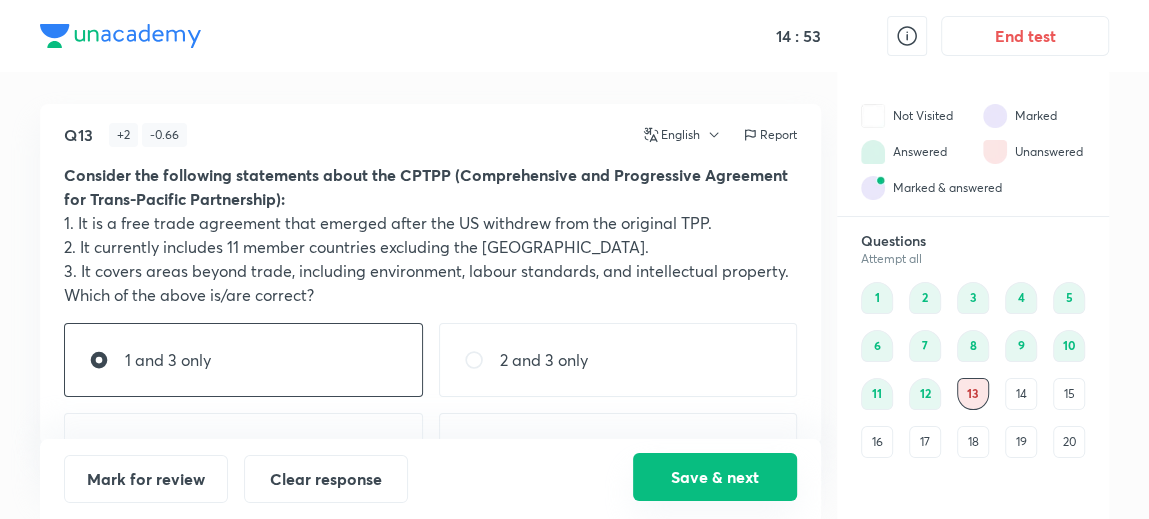 click on "Save & next" at bounding box center [715, 477] 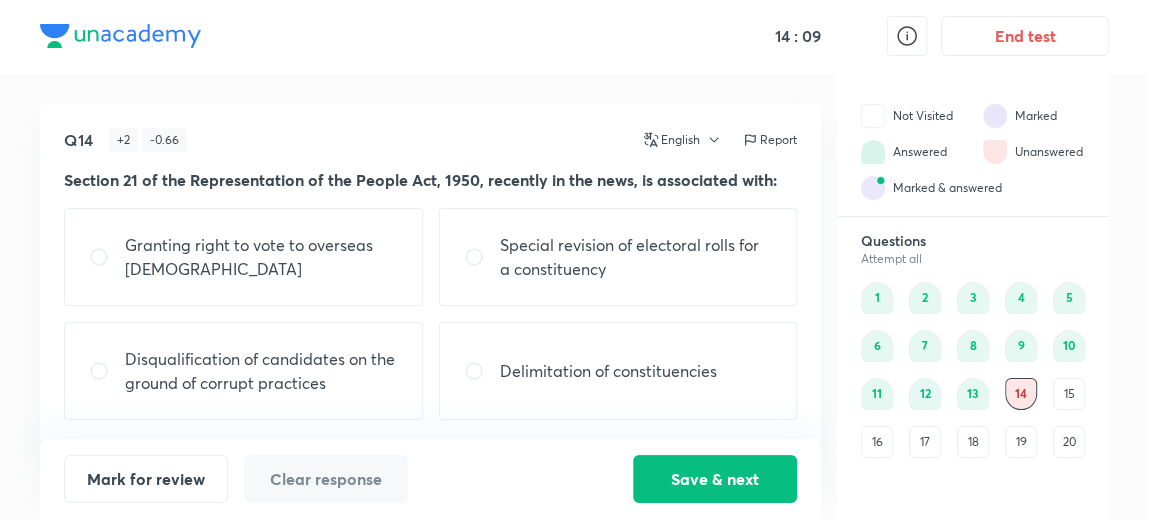 click on "Disqualification of candidates on the ground of corrupt practices" at bounding box center [261, 371] 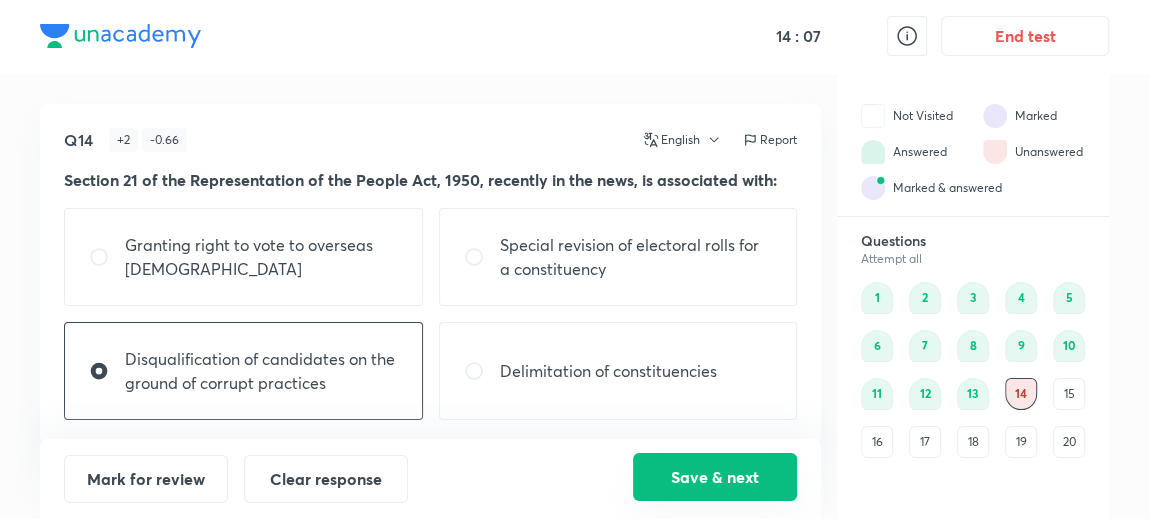 click on "Save & next" at bounding box center [715, 477] 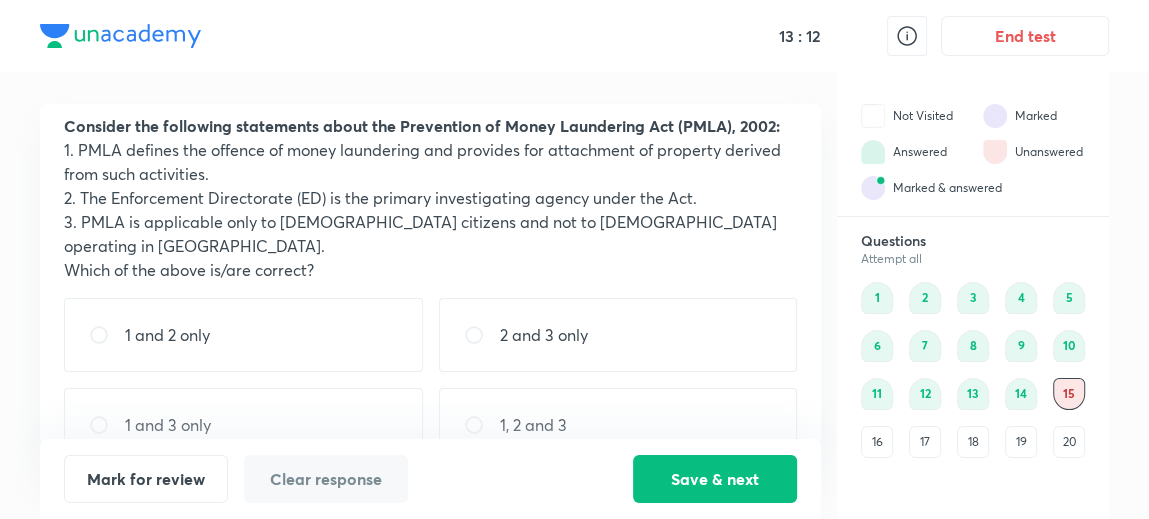 scroll, scrollTop: 52, scrollLeft: 0, axis: vertical 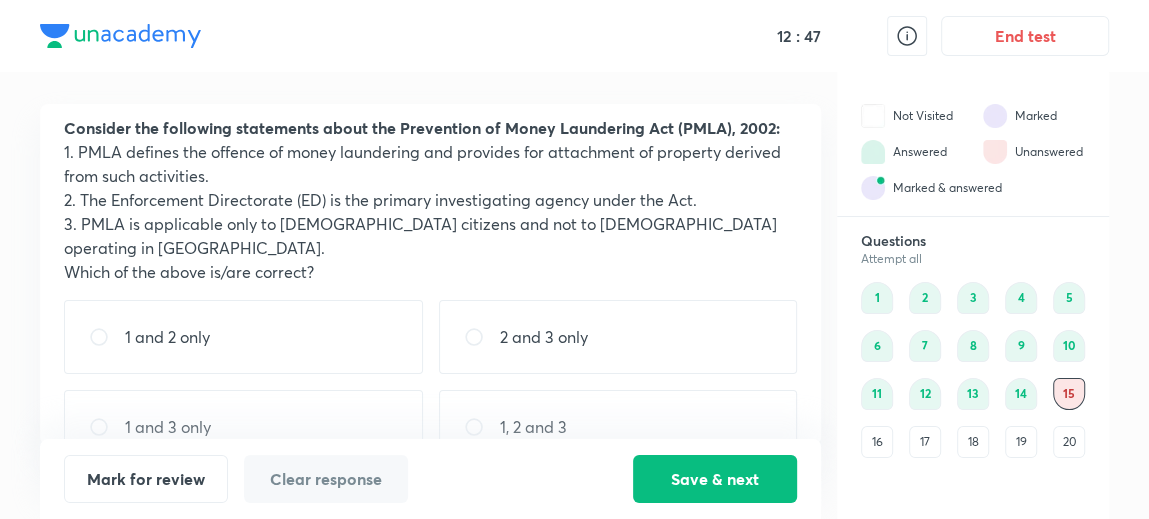 click on "1 and 2 only" at bounding box center (243, 337) 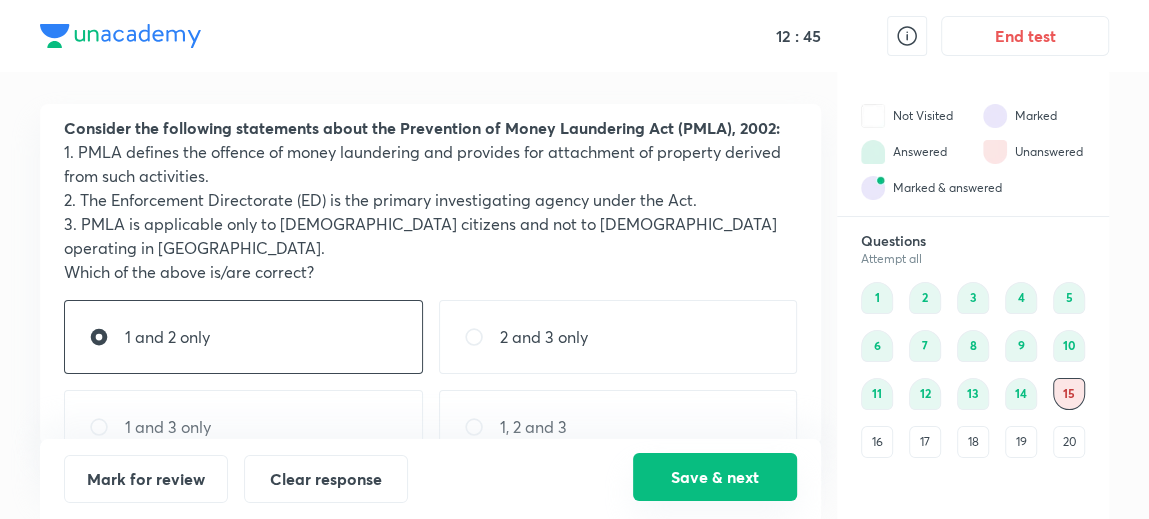 click on "Save & next" at bounding box center [715, 477] 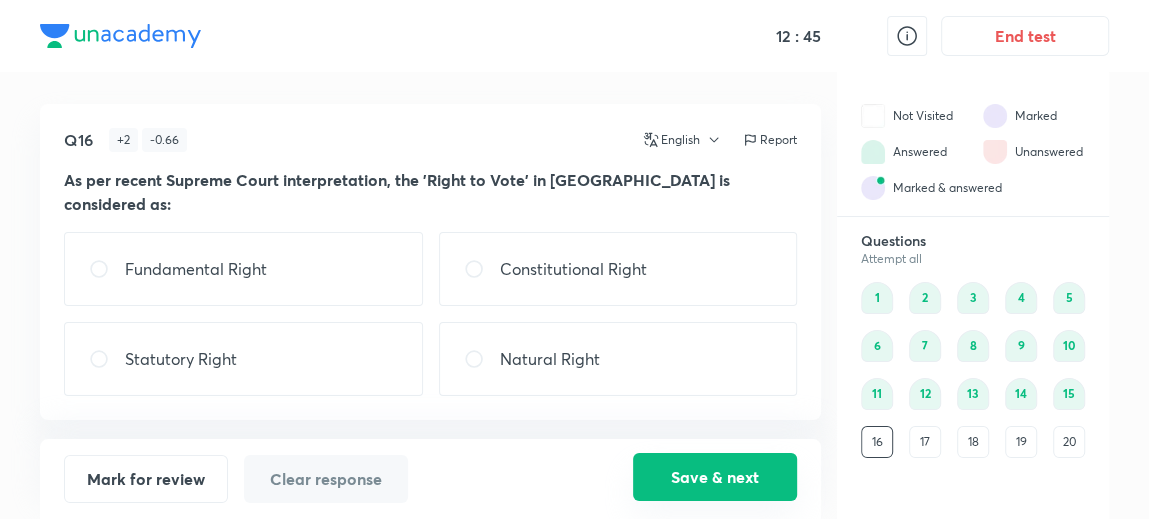 scroll, scrollTop: 0, scrollLeft: 0, axis: both 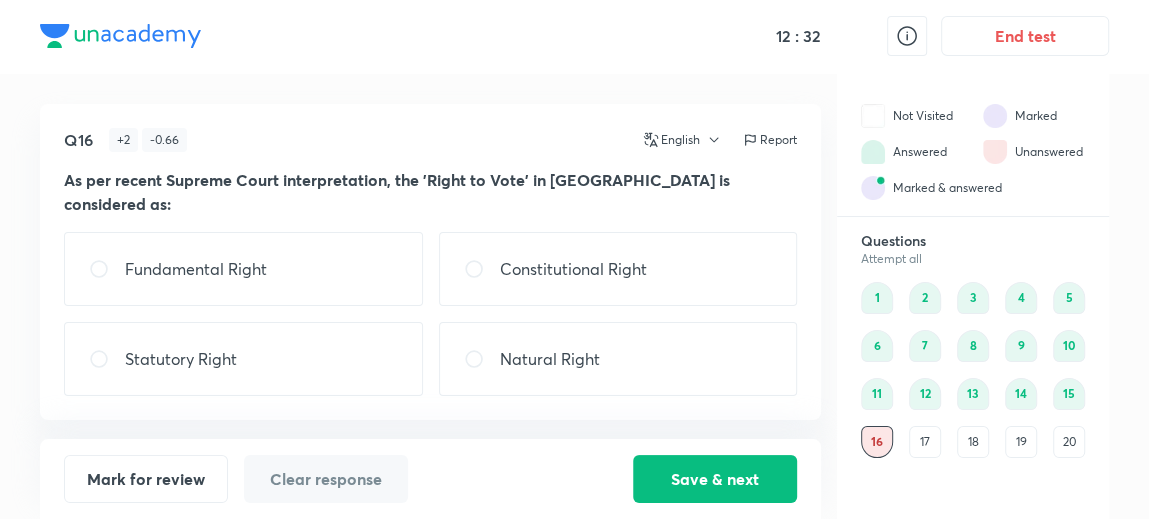 click on "Fundamental Right" at bounding box center (243, 269) 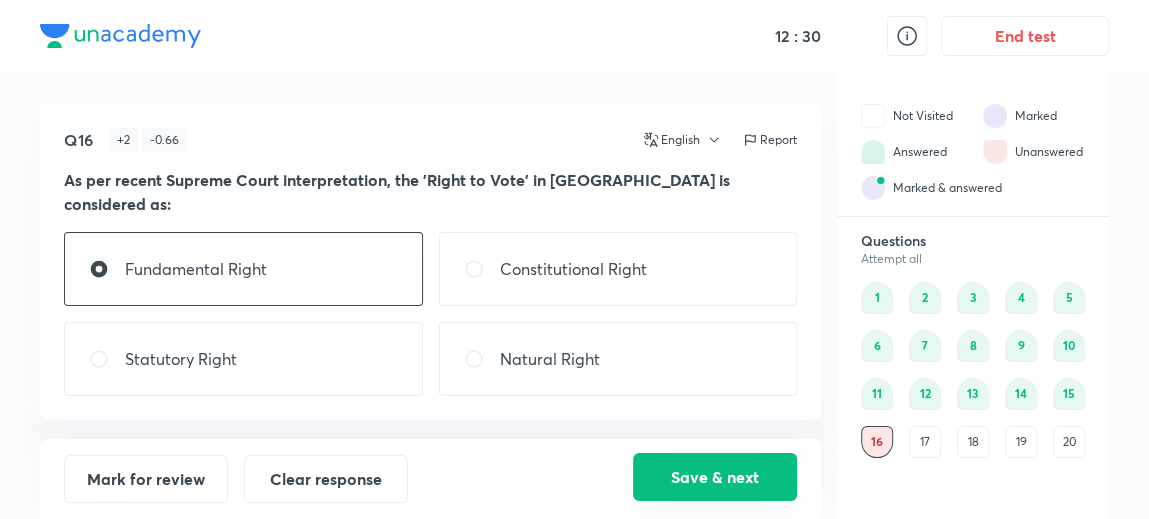 click on "Save & next" at bounding box center [715, 477] 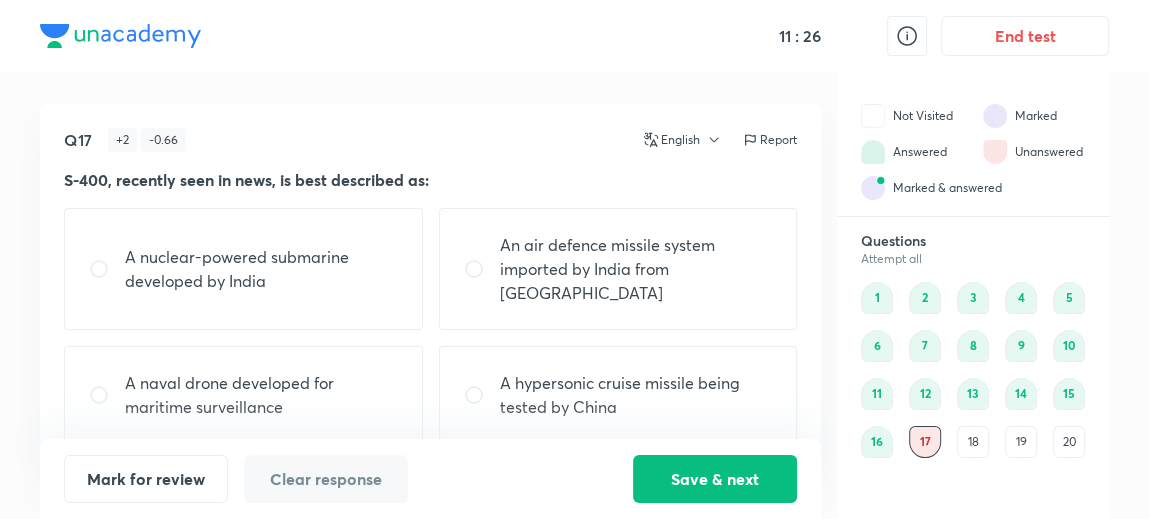 click on "An air defence missile system imported by India from [GEOGRAPHIC_DATA]" at bounding box center [636, 269] 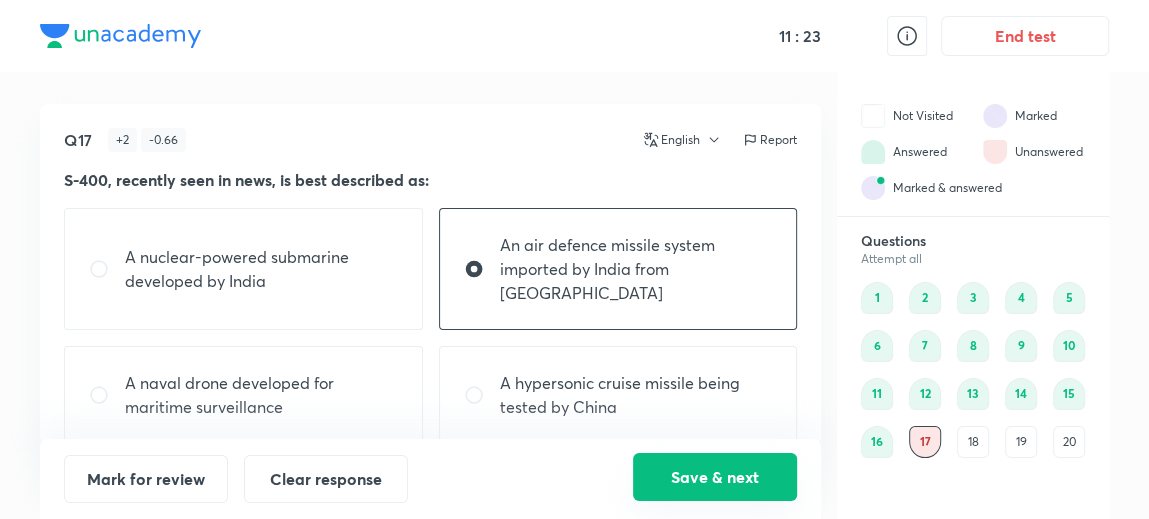 click on "Save & next" at bounding box center (715, 477) 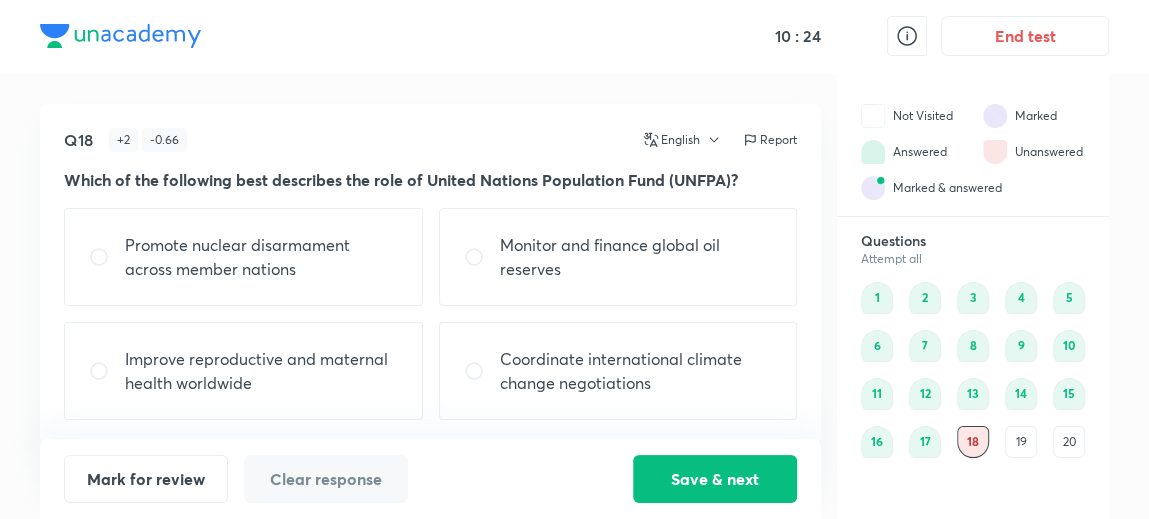 click on "Improve reproductive and maternal health worldwide" at bounding box center (261, 371) 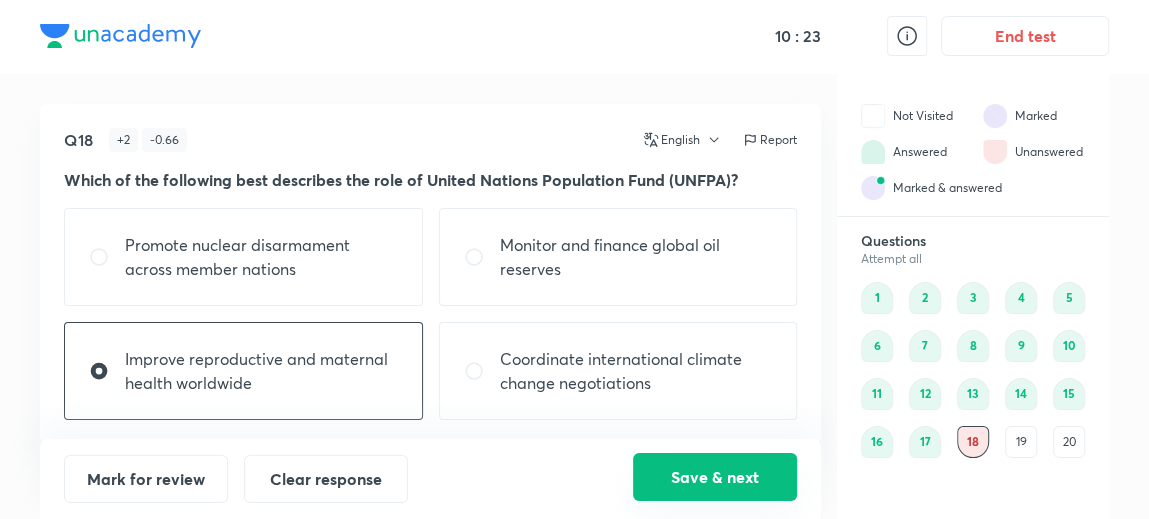 click on "Save & next" at bounding box center [715, 477] 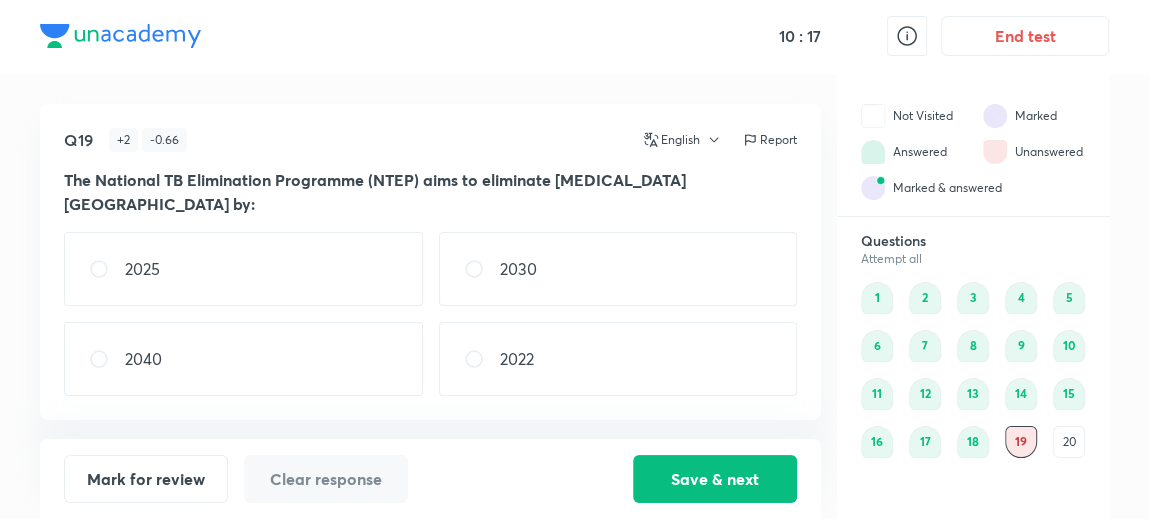 click on "2025" at bounding box center [243, 269] 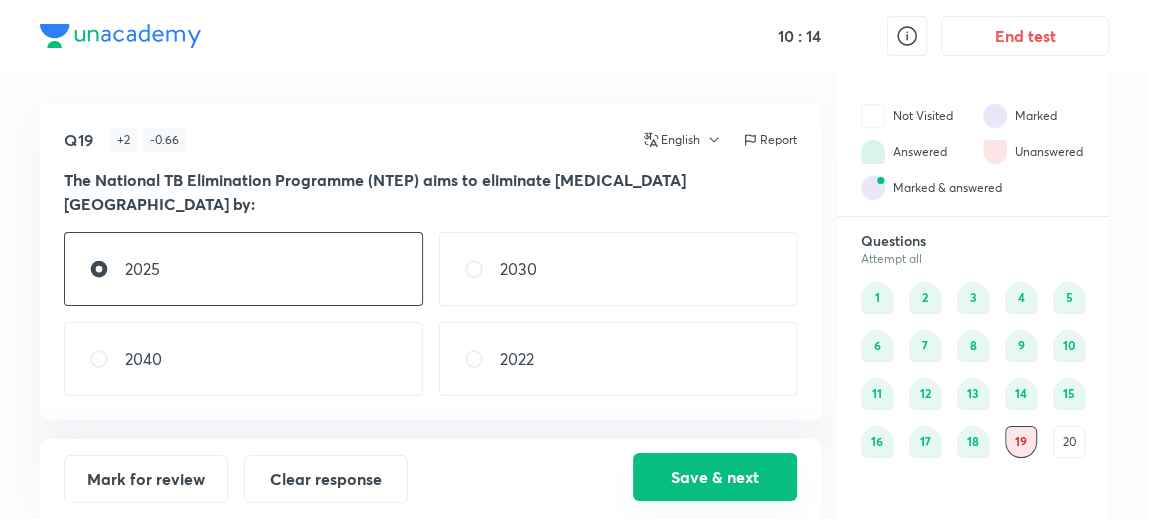 click on "Save & next" at bounding box center (715, 477) 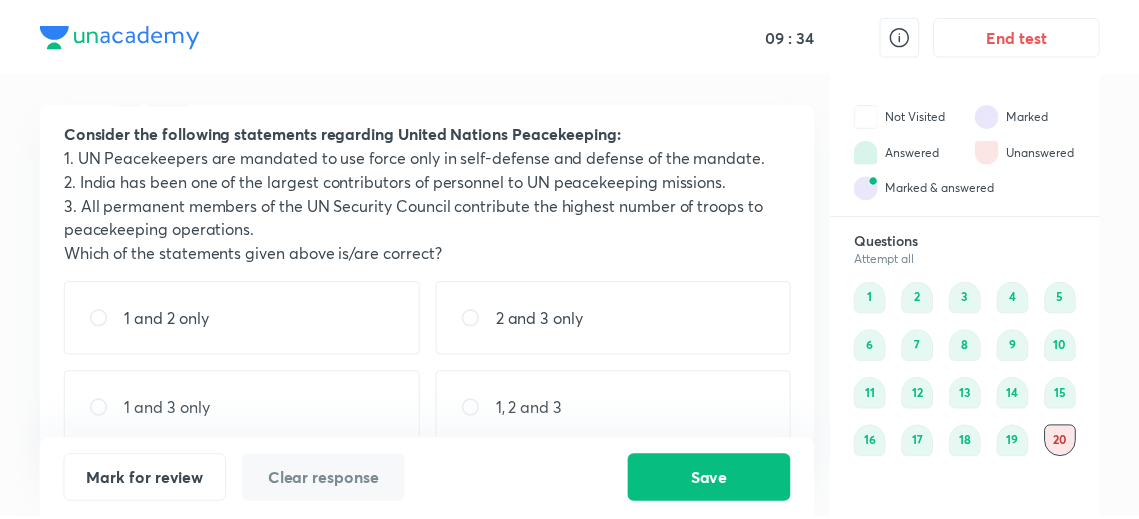 scroll, scrollTop: 47, scrollLeft: 0, axis: vertical 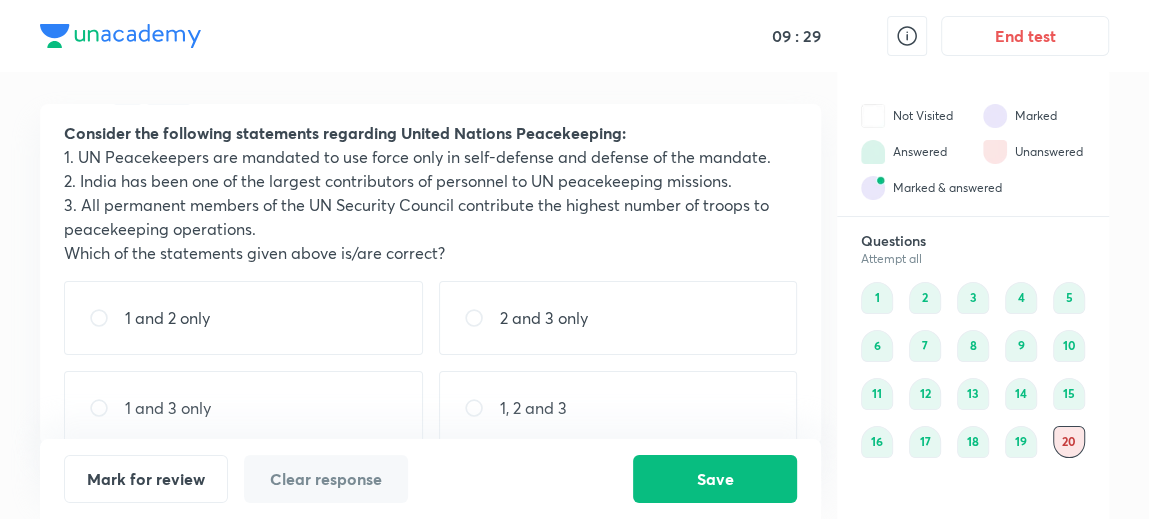 click on "1 and 2 only" at bounding box center [243, 318] 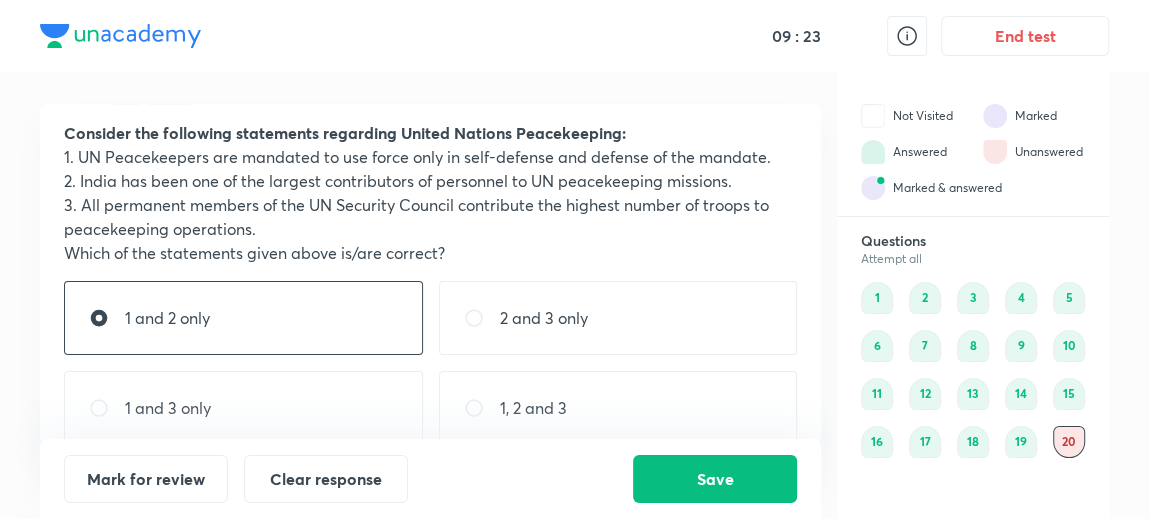 click on "1 and 3 only" at bounding box center [243, 408] 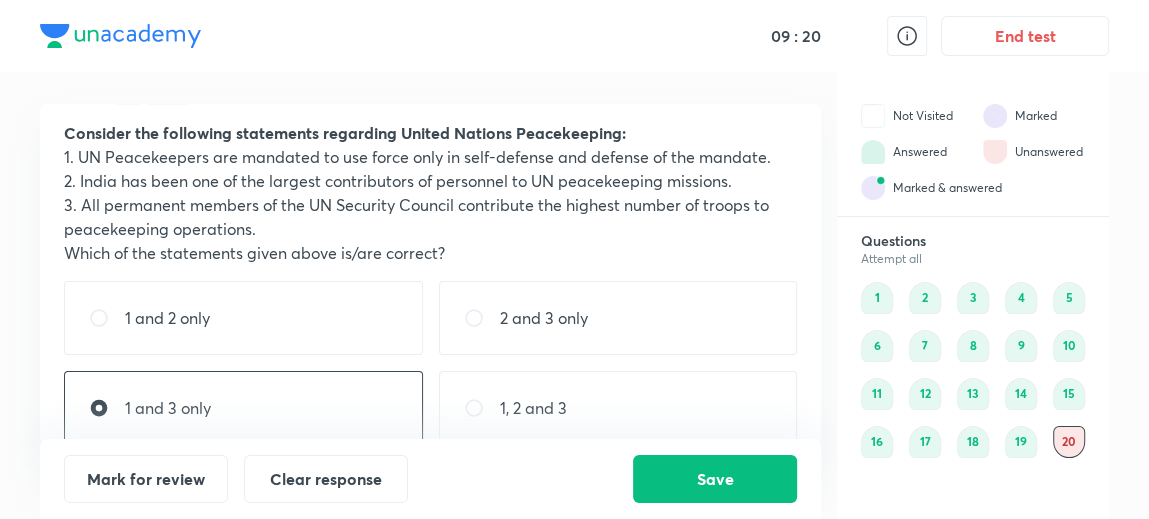click on "1, 2 and 3" at bounding box center [618, 408] 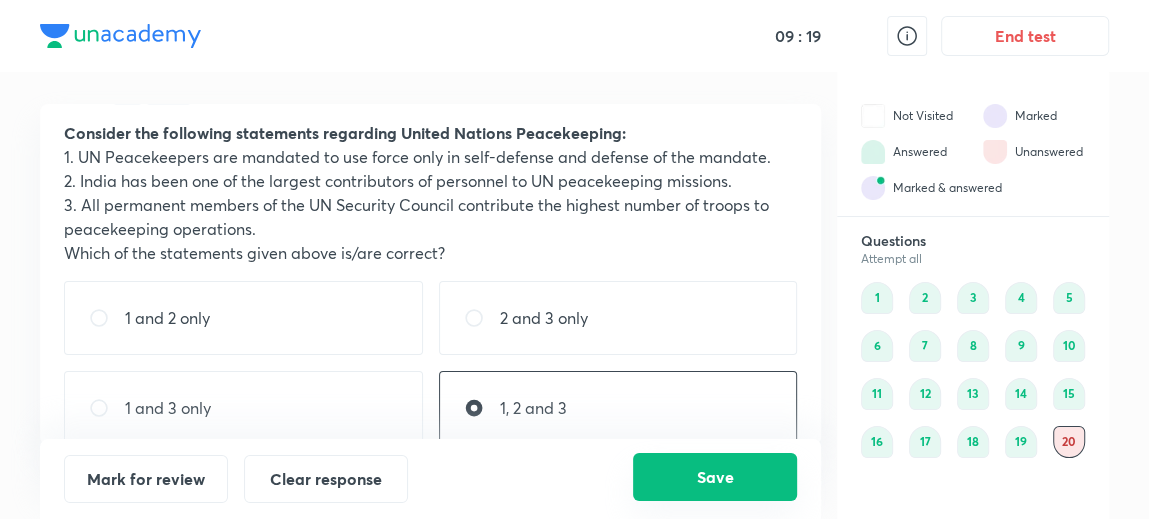 click on "Save" at bounding box center [715, 477] 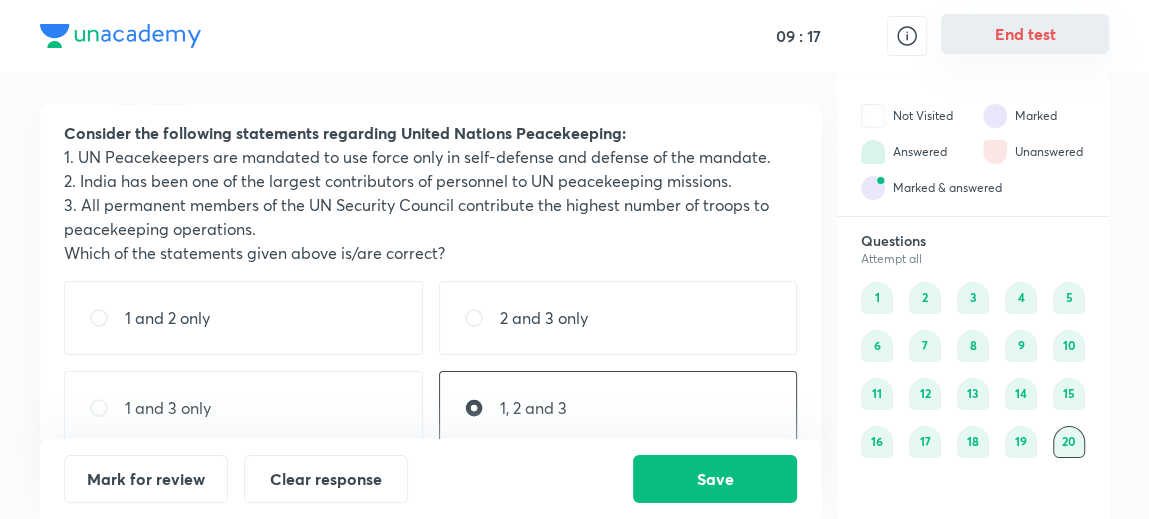 click on "End test" at bounding box center [1025, 34] 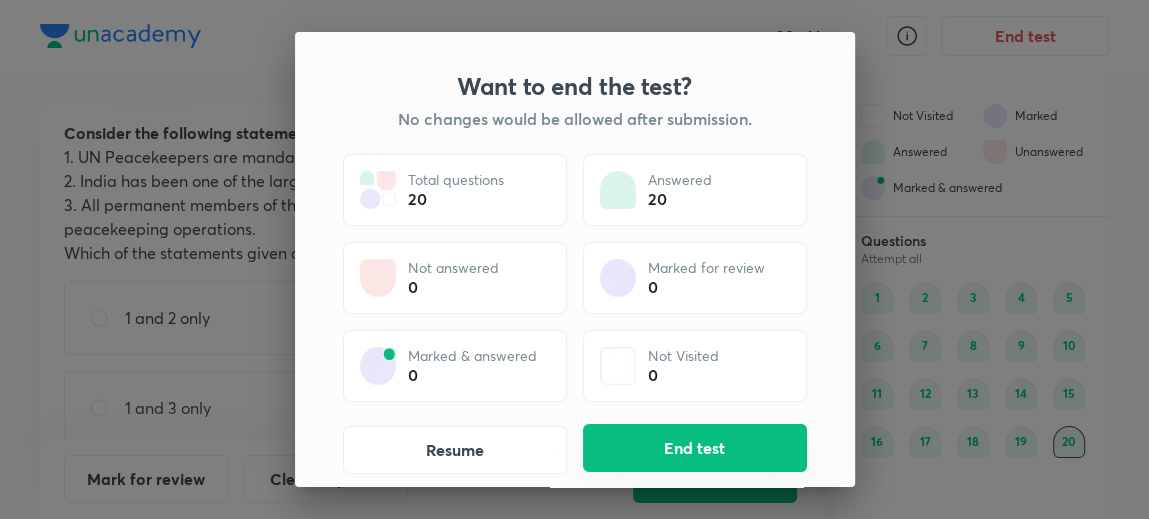 click on "End test" at bounding box center (695, 448) 